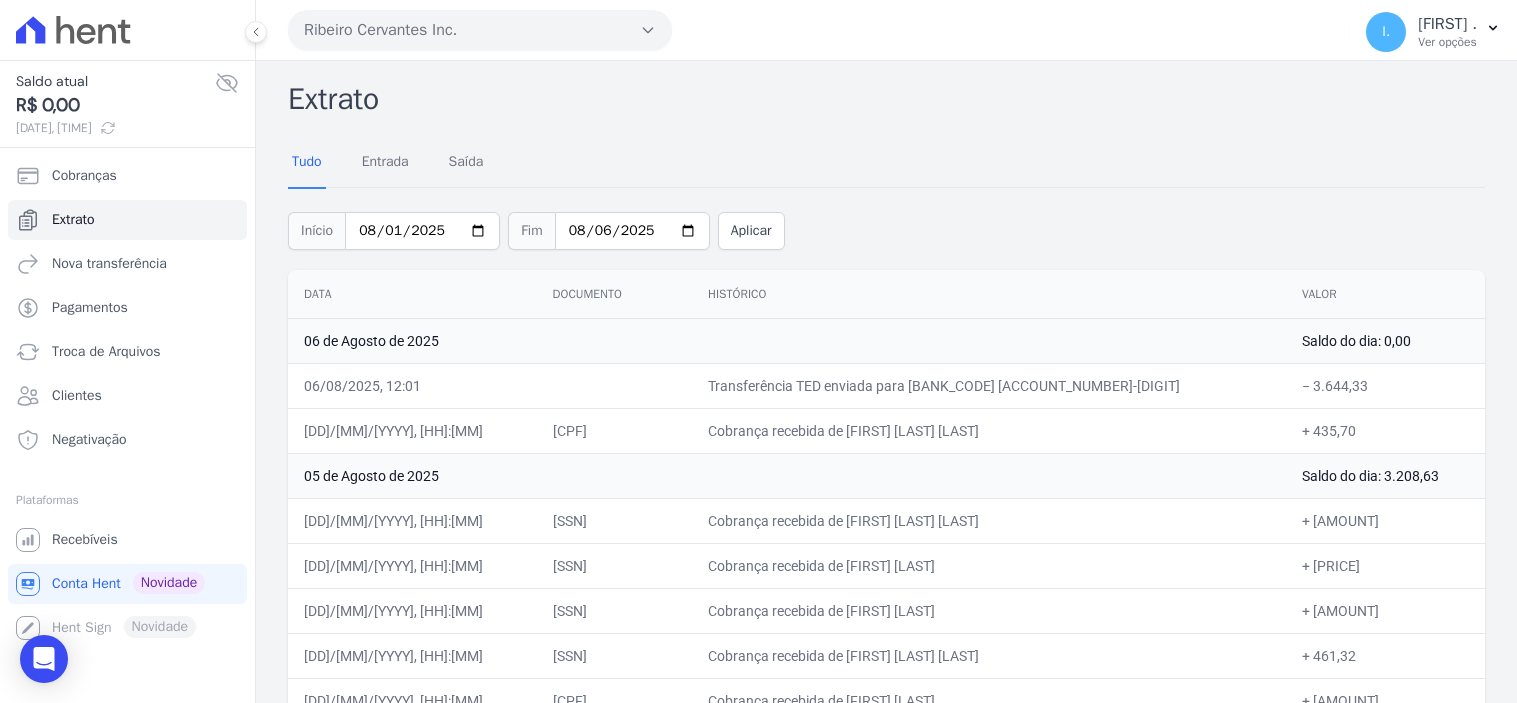 scroll, scrollTop: 0, scrollLeft: 0, axis: both 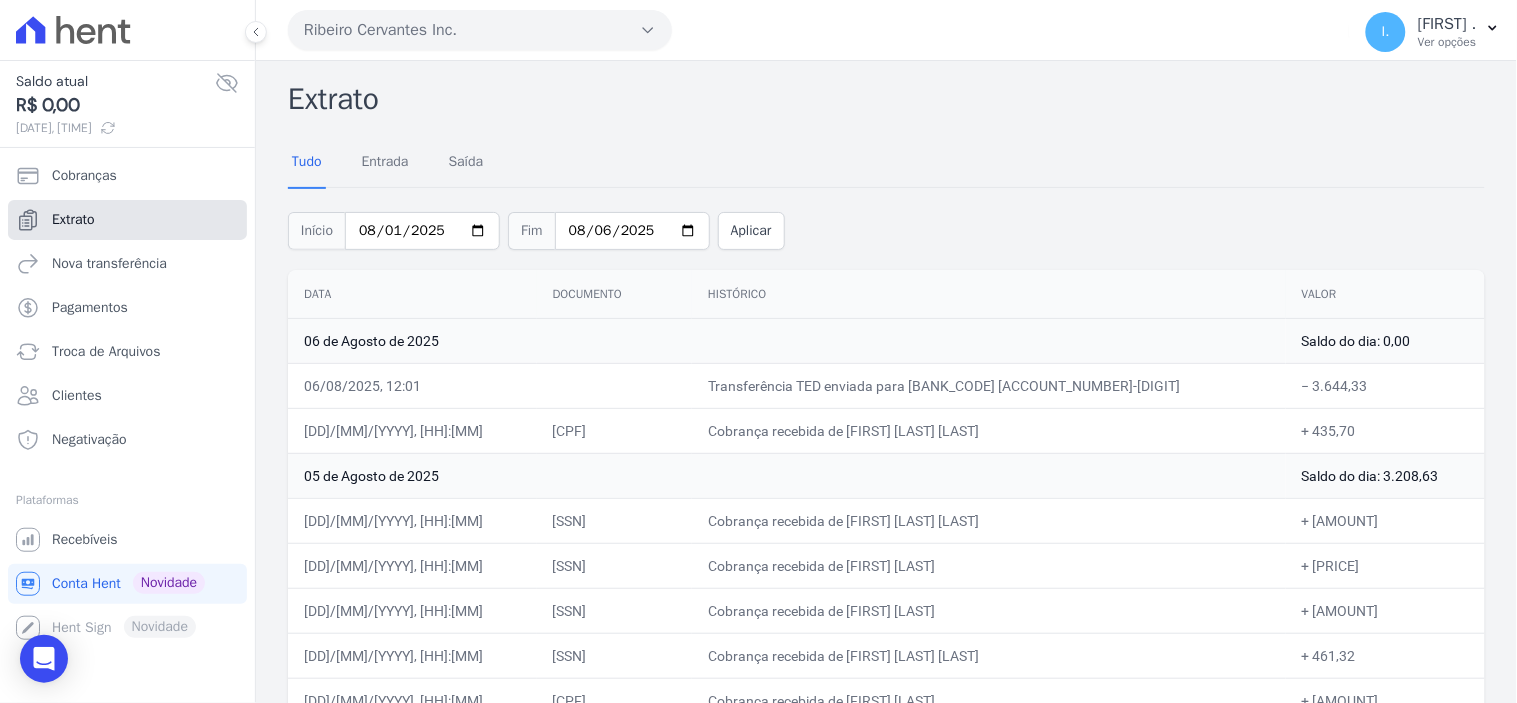 click on "Extrato" at bounding box center [127, 220] 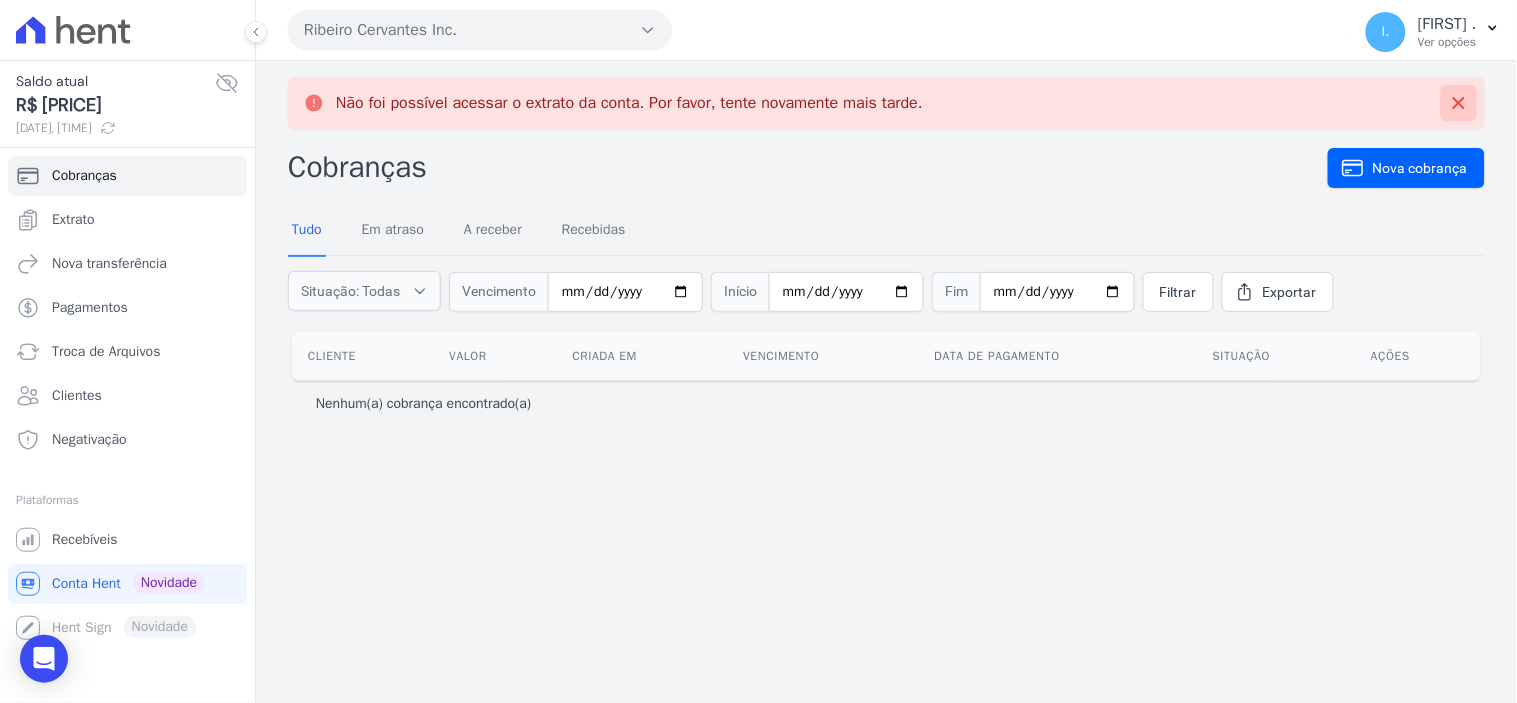 click 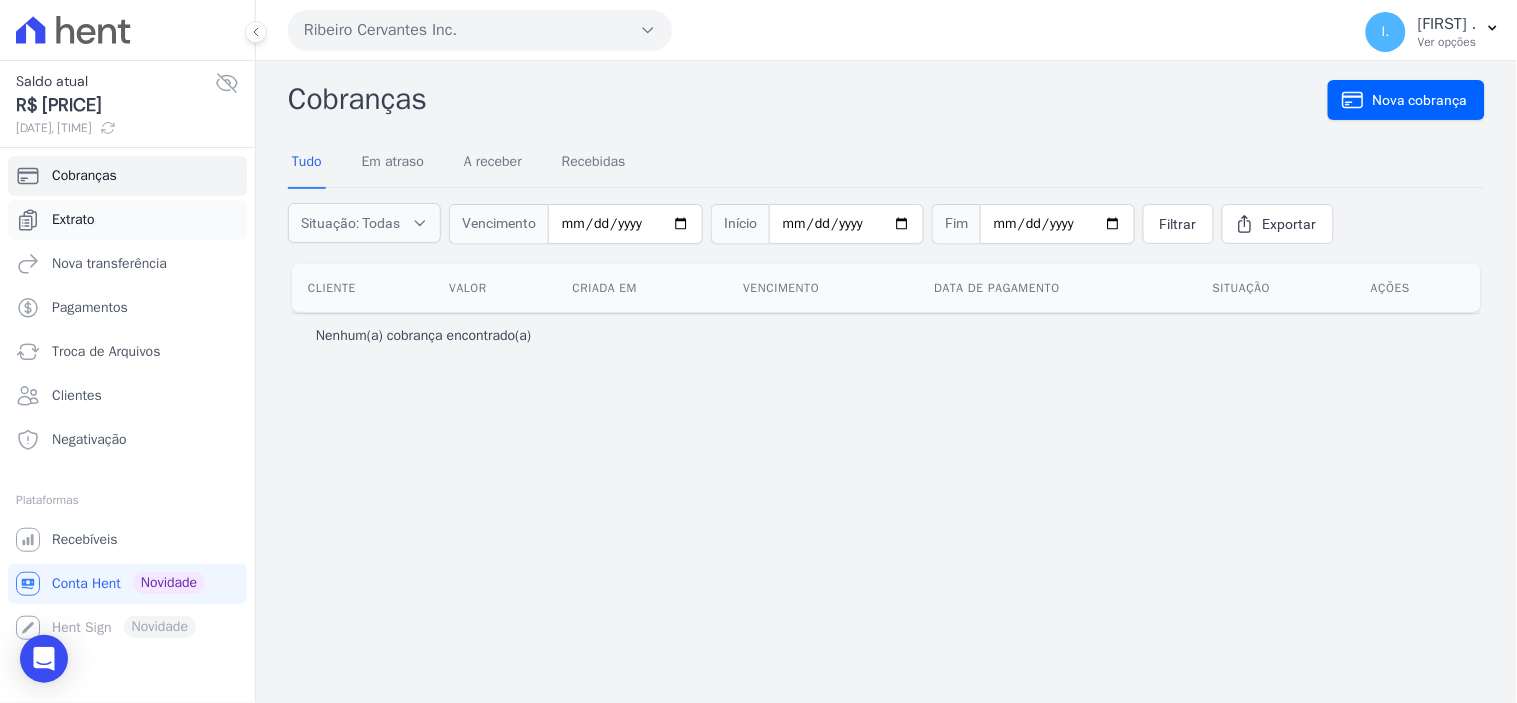 click on "Extrato" at bounding box center (73, 220) 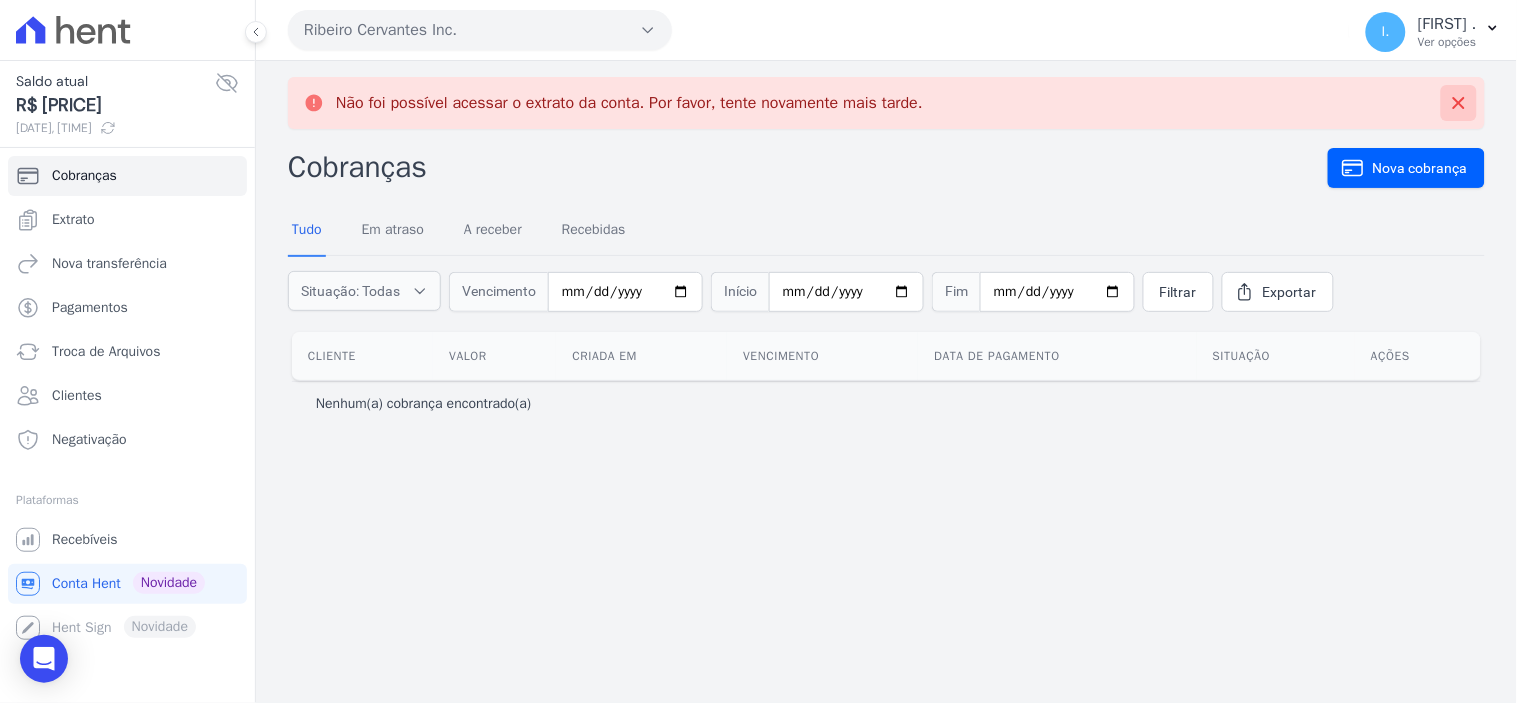 click 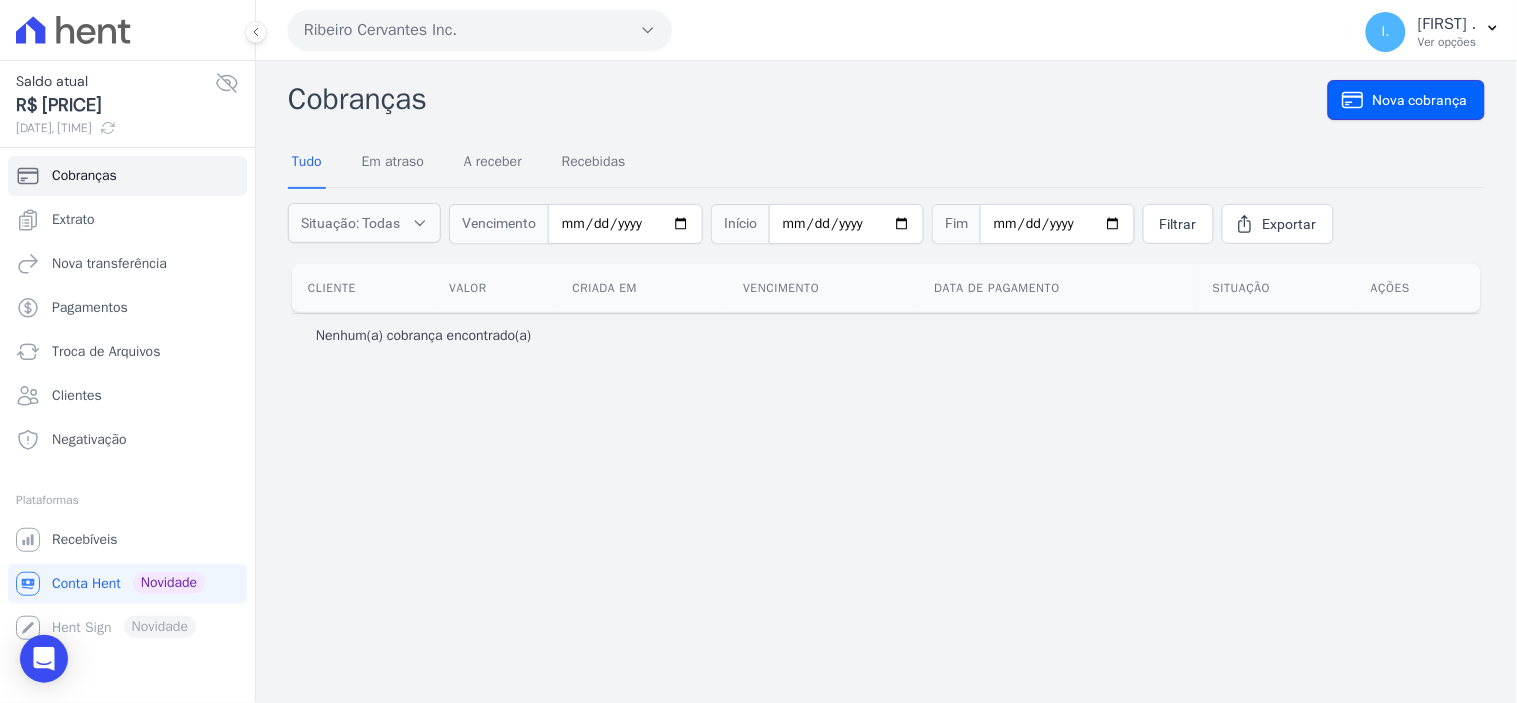 click on "Nova cobrança" at bounding box center [1420, 100] 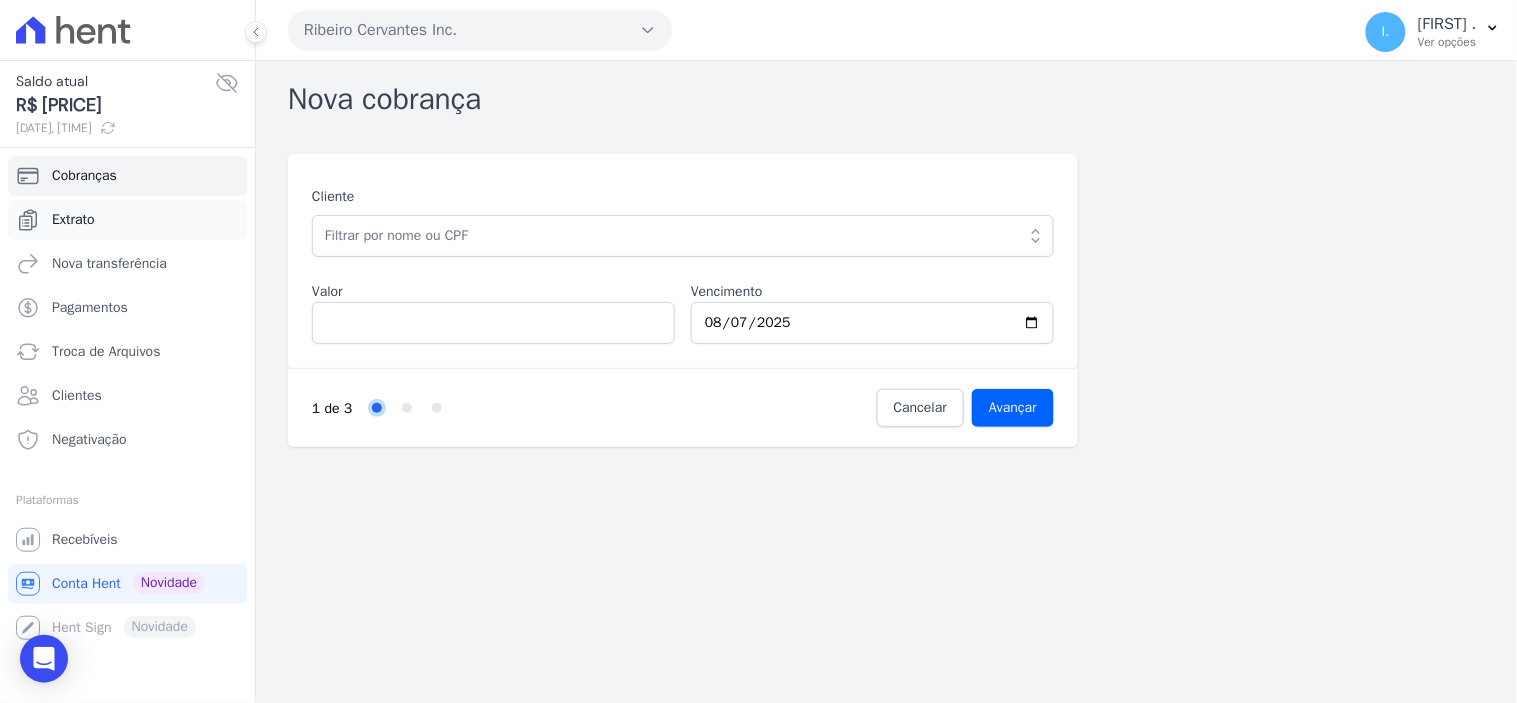 click on "Extrato" at bounding box center (73, 220) 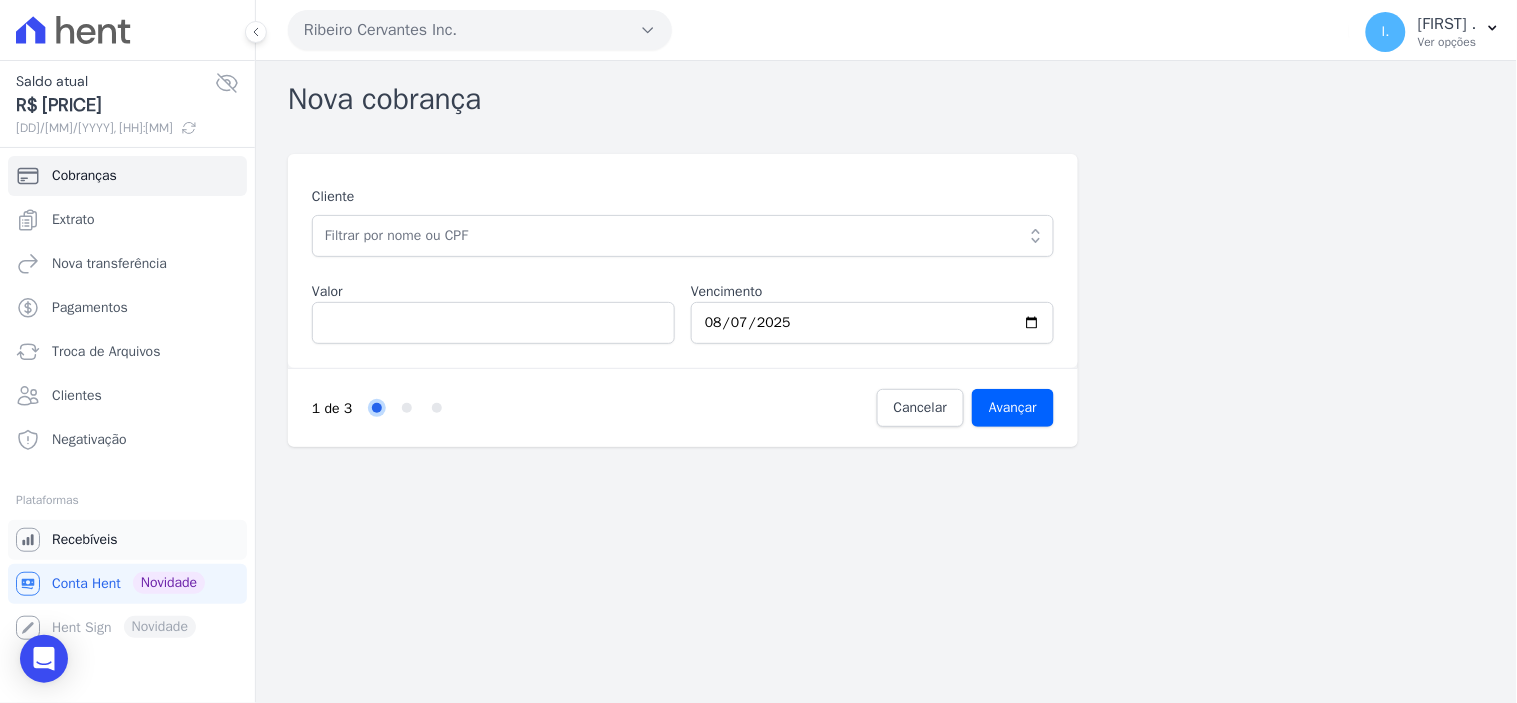 click on "Recebíveis" at bounding box center [85, 540] 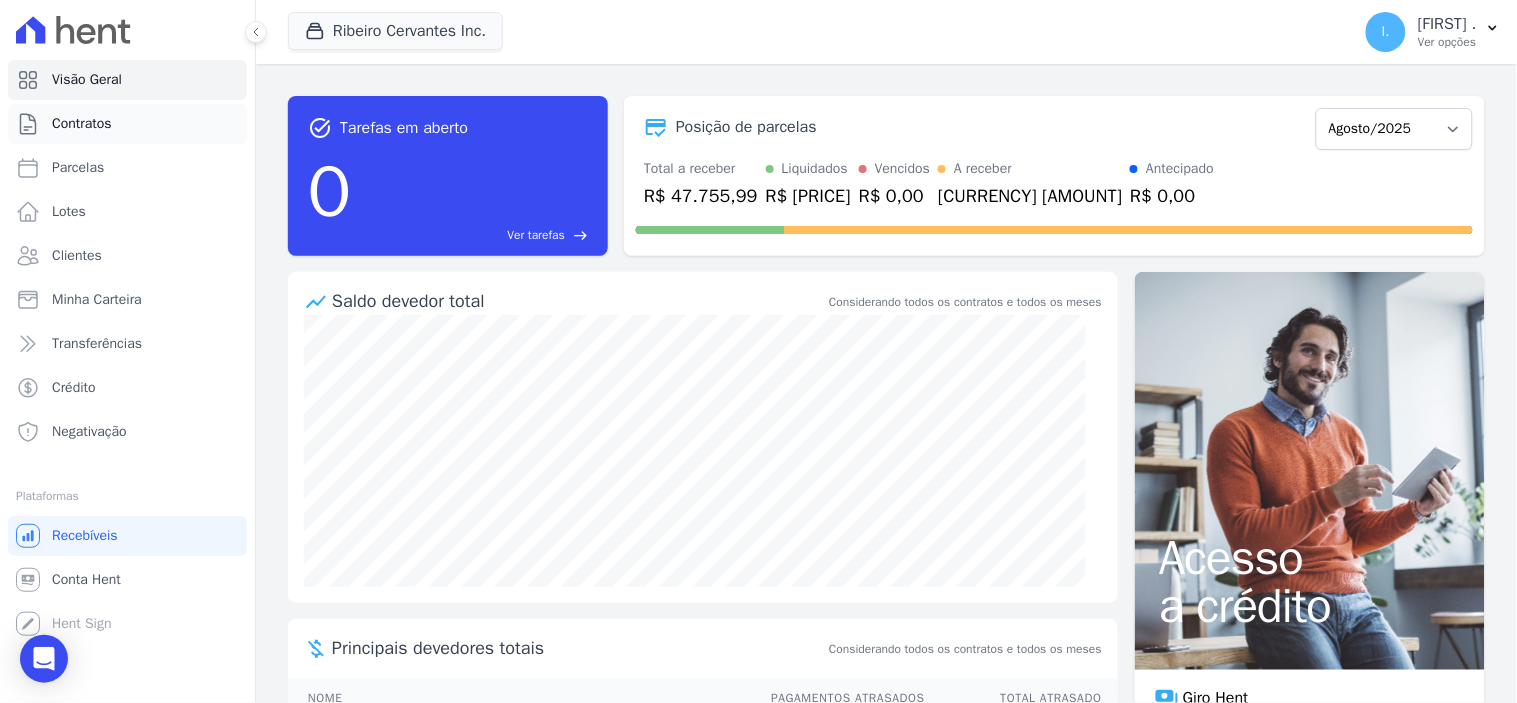 click on "Contratos" at bounding box center (82, 124) 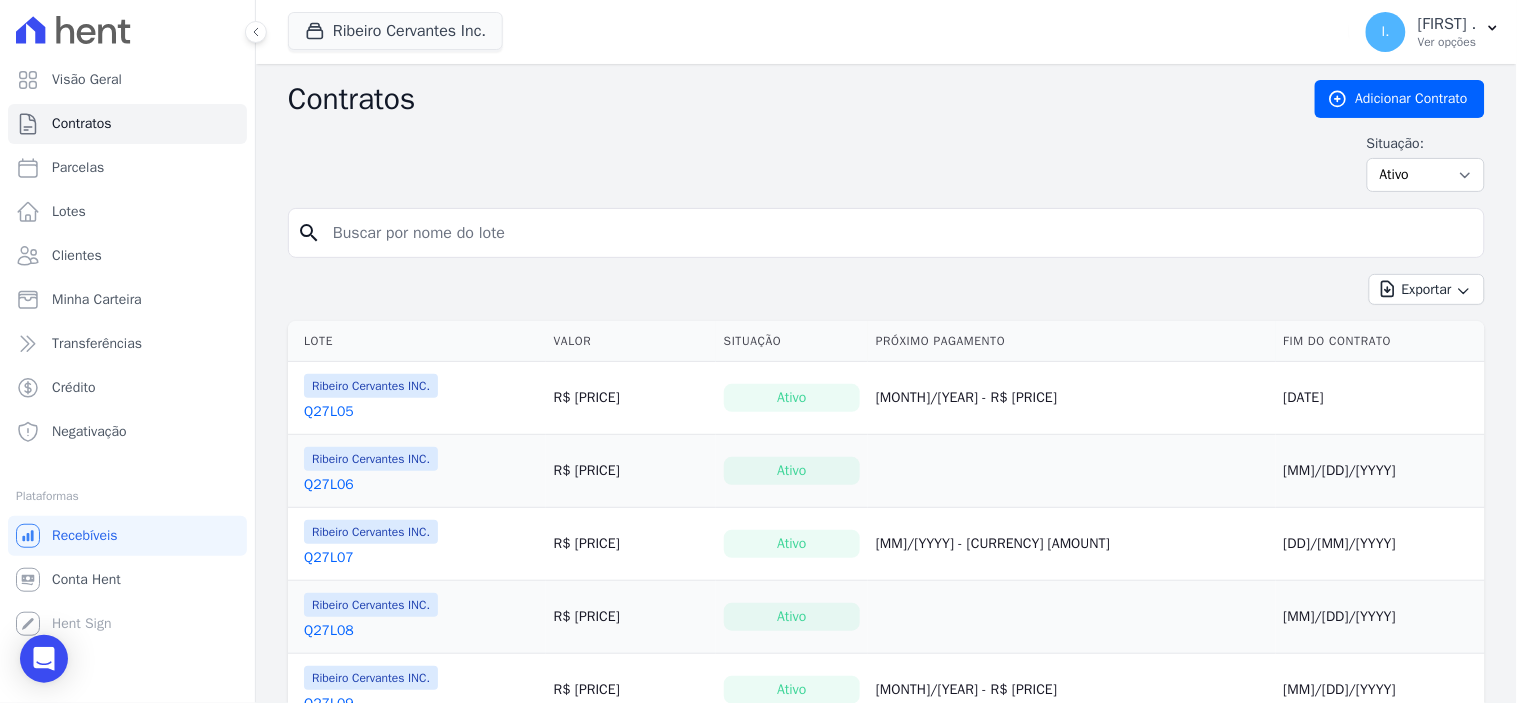 click at bounding box center (898, 233) 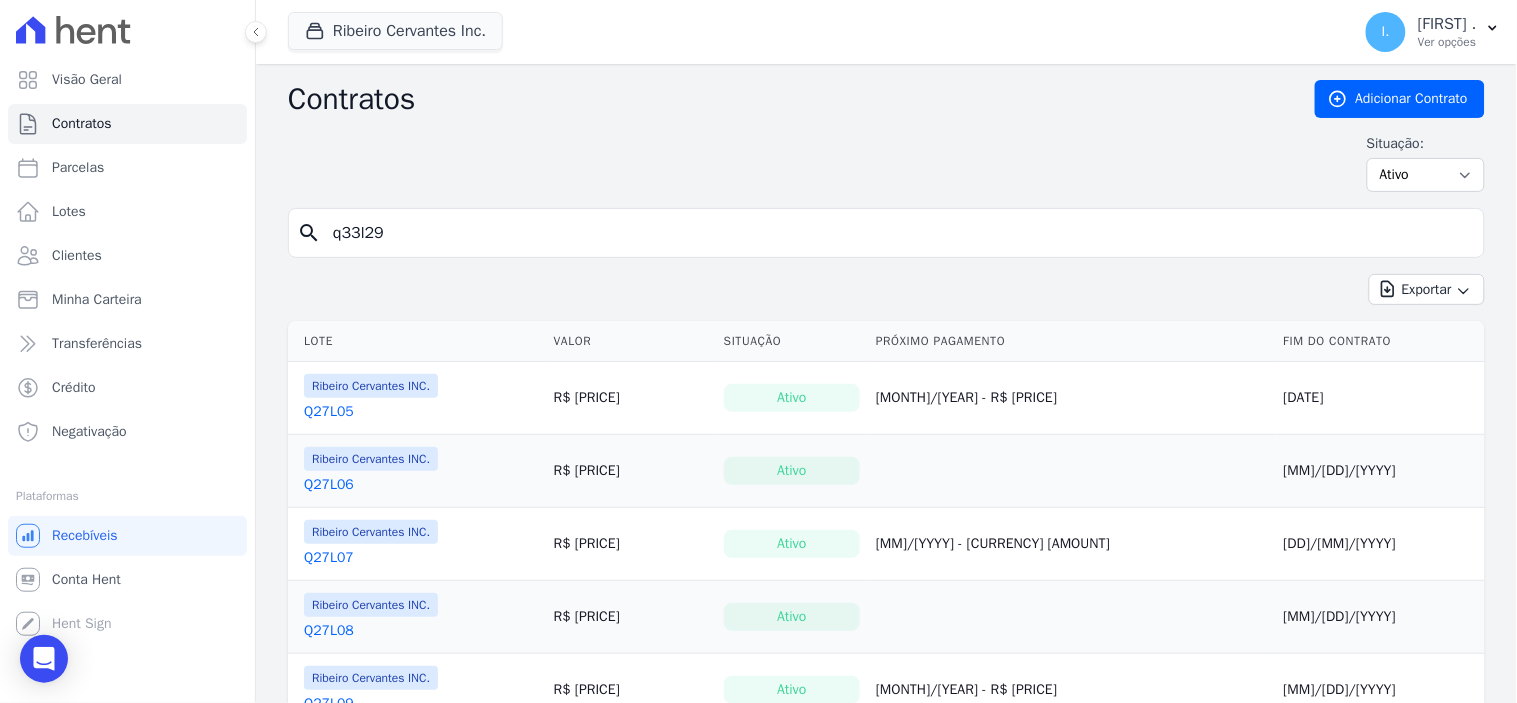 type on "q33l29" 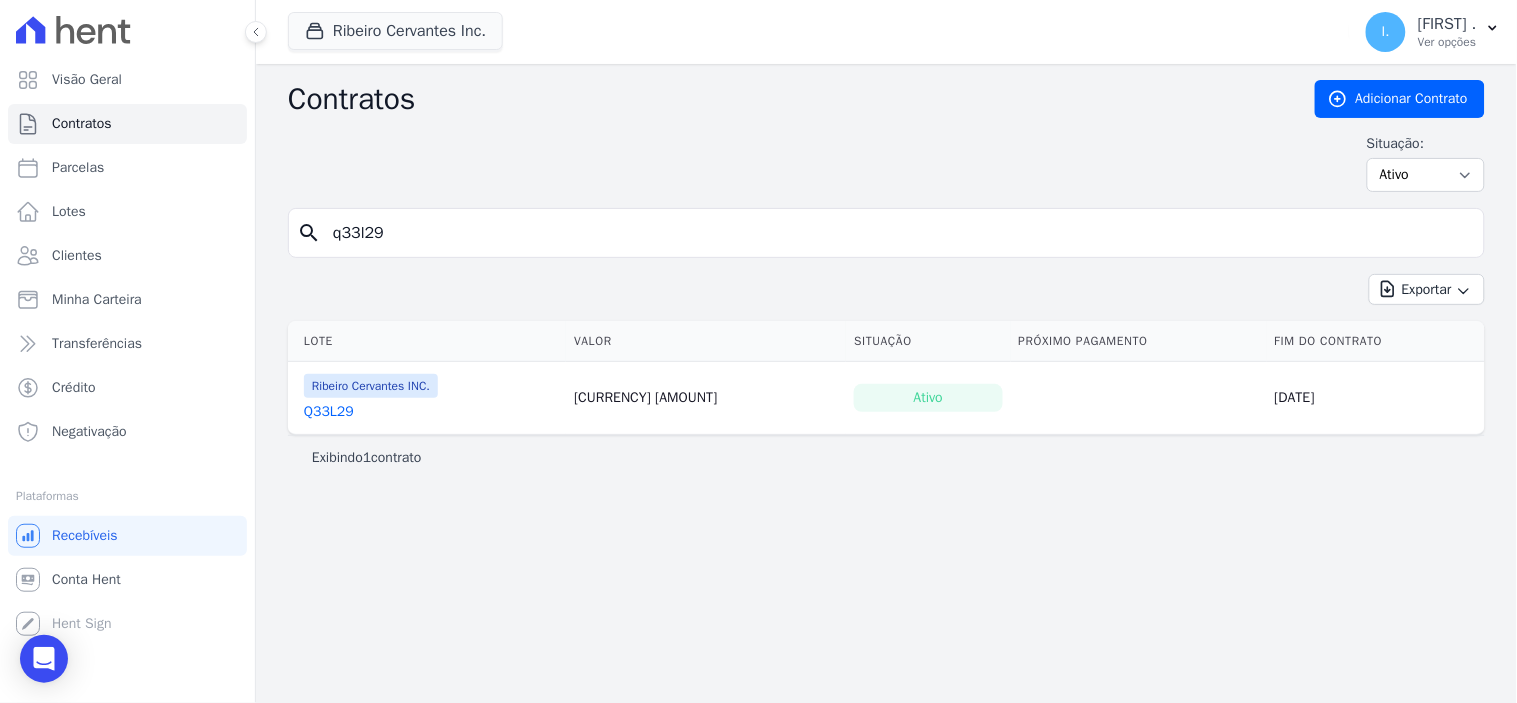 click on "Q33L29" at bounding box center (329, 412) 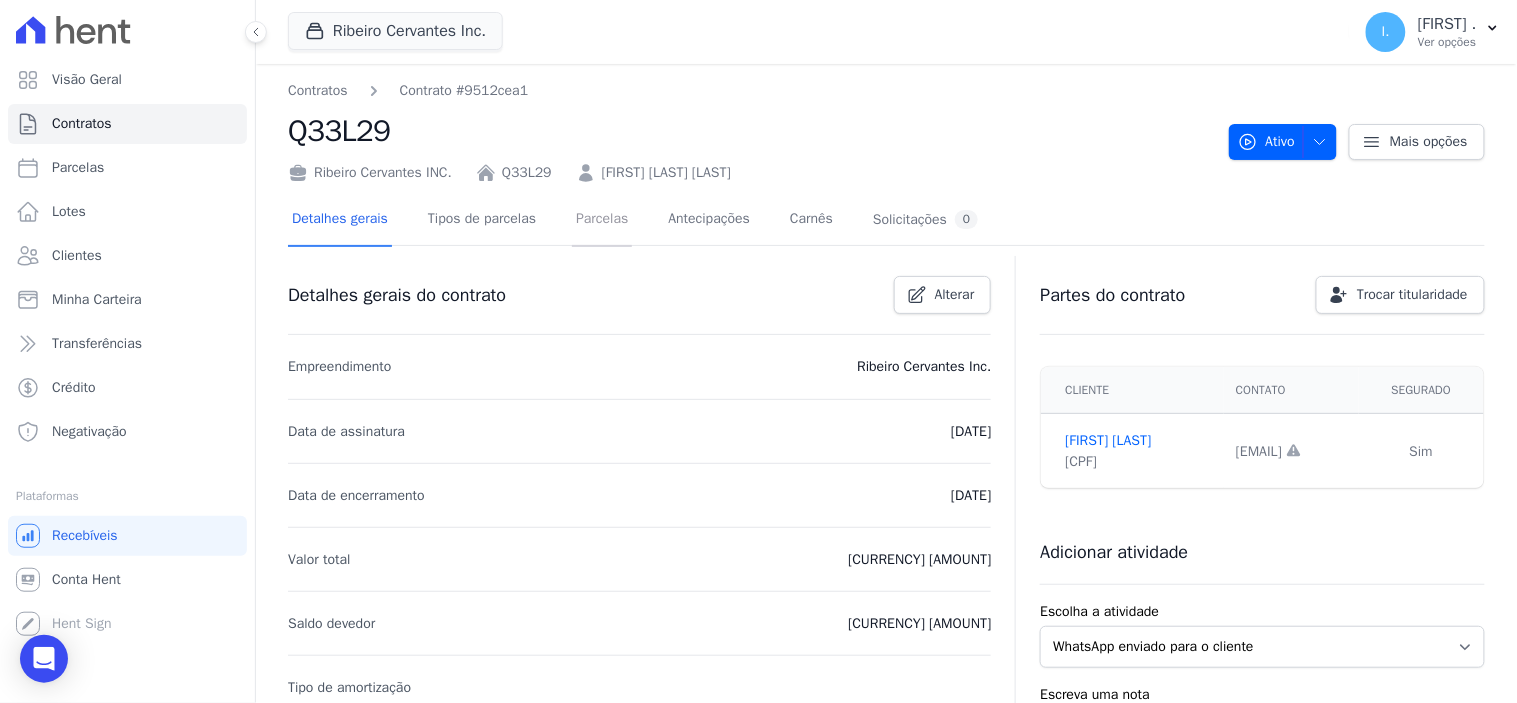 click on "Parcelas" at bounding box center (602, 220) 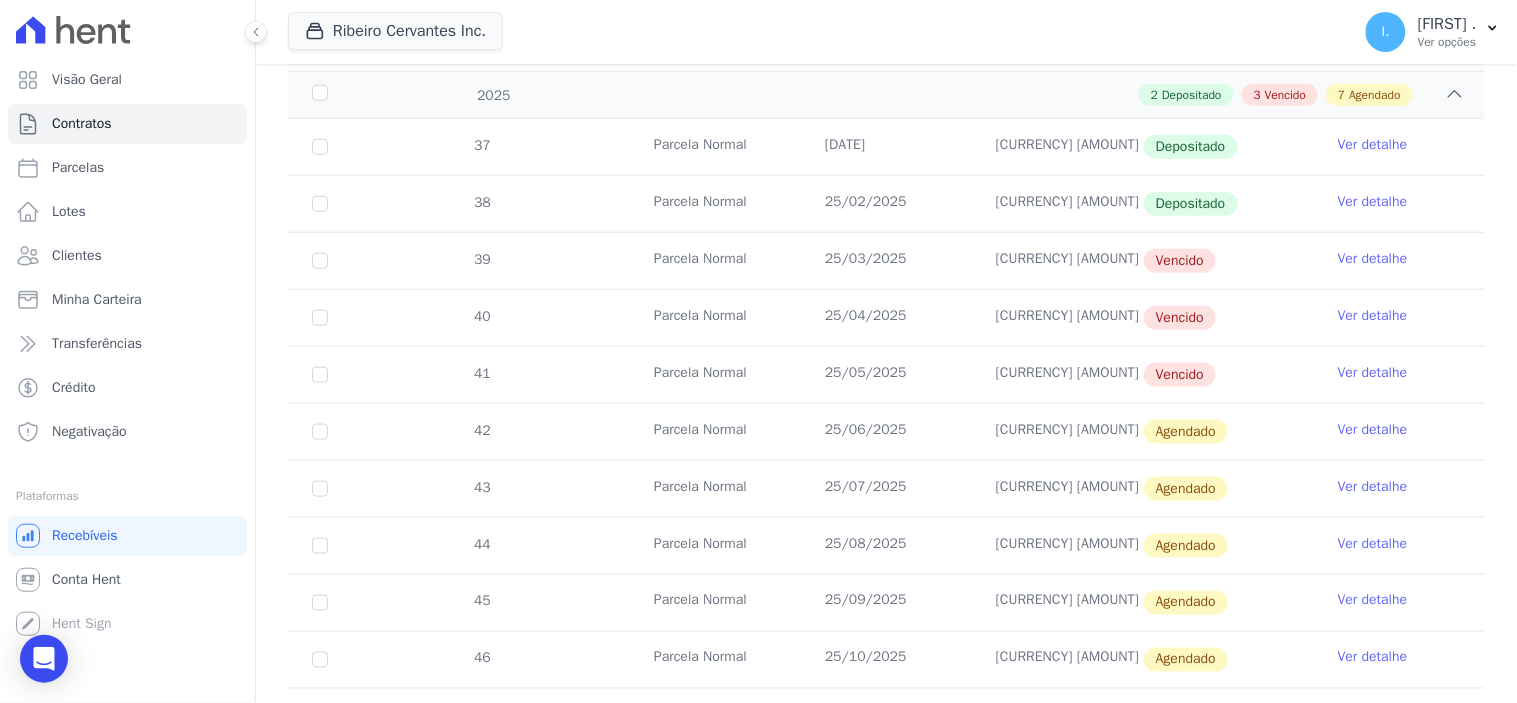 scroll, scrollTop: 0, scrollLeft: 0, axis: both 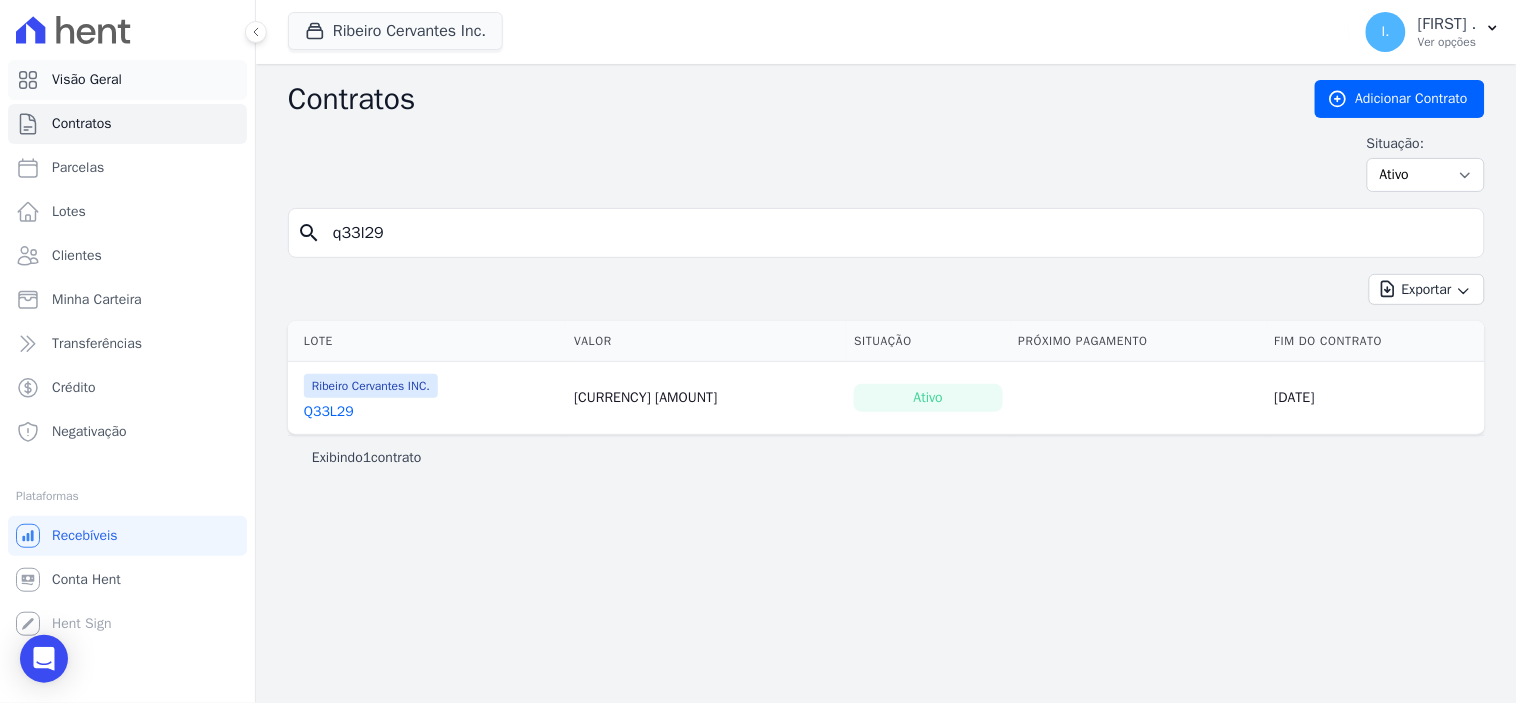 click on "Visão Geral" at bounding box center [87, 80] 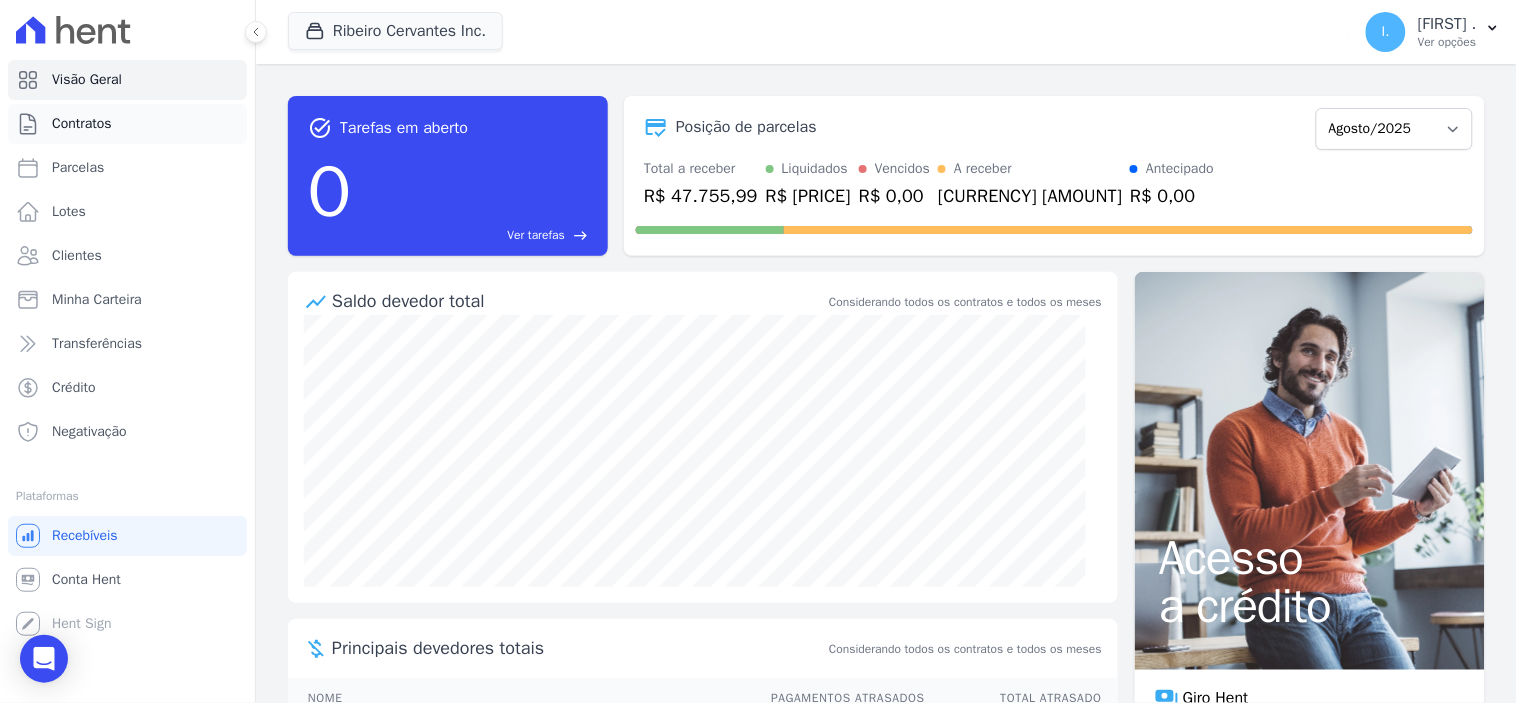 click on "Contratos" at bounding box center [127, 124] 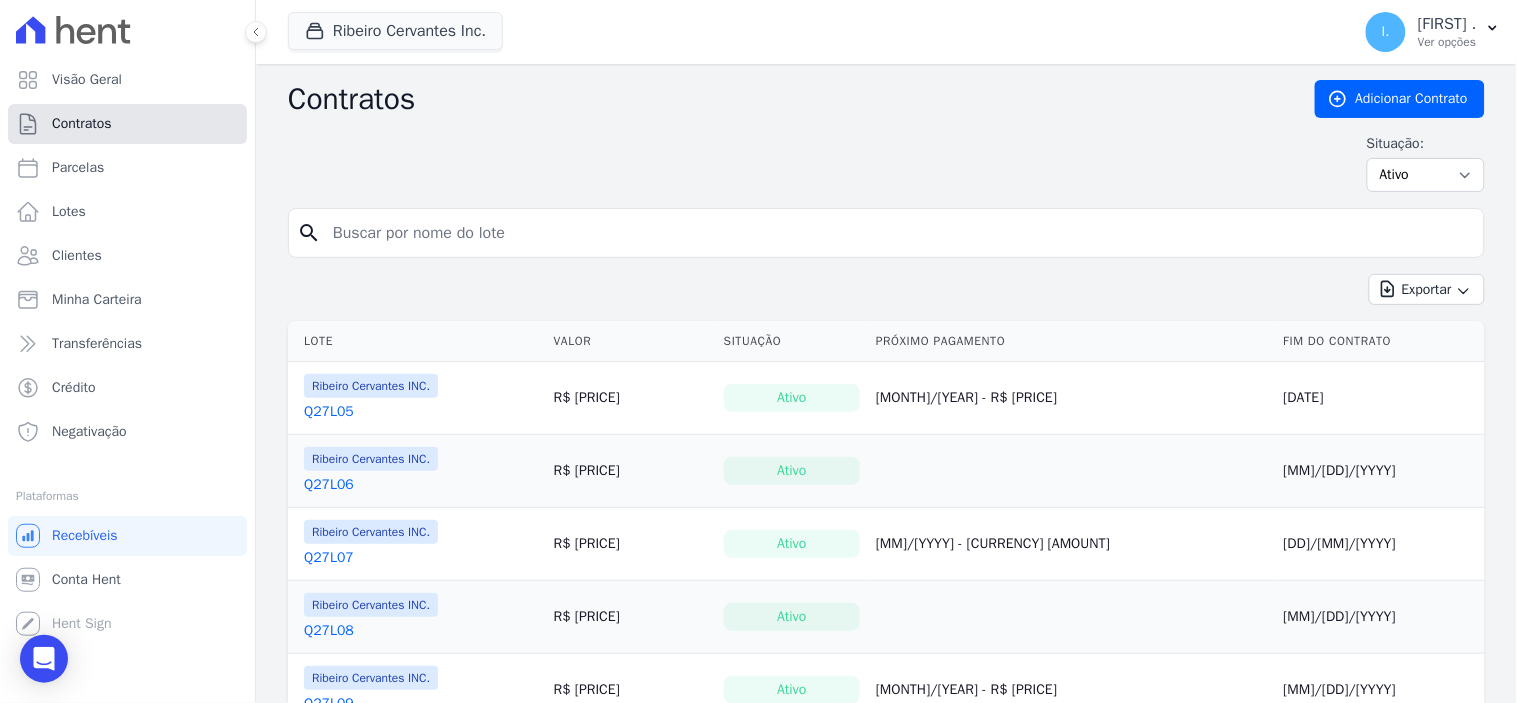click on "Contratos" at bounding box center [127, 124] 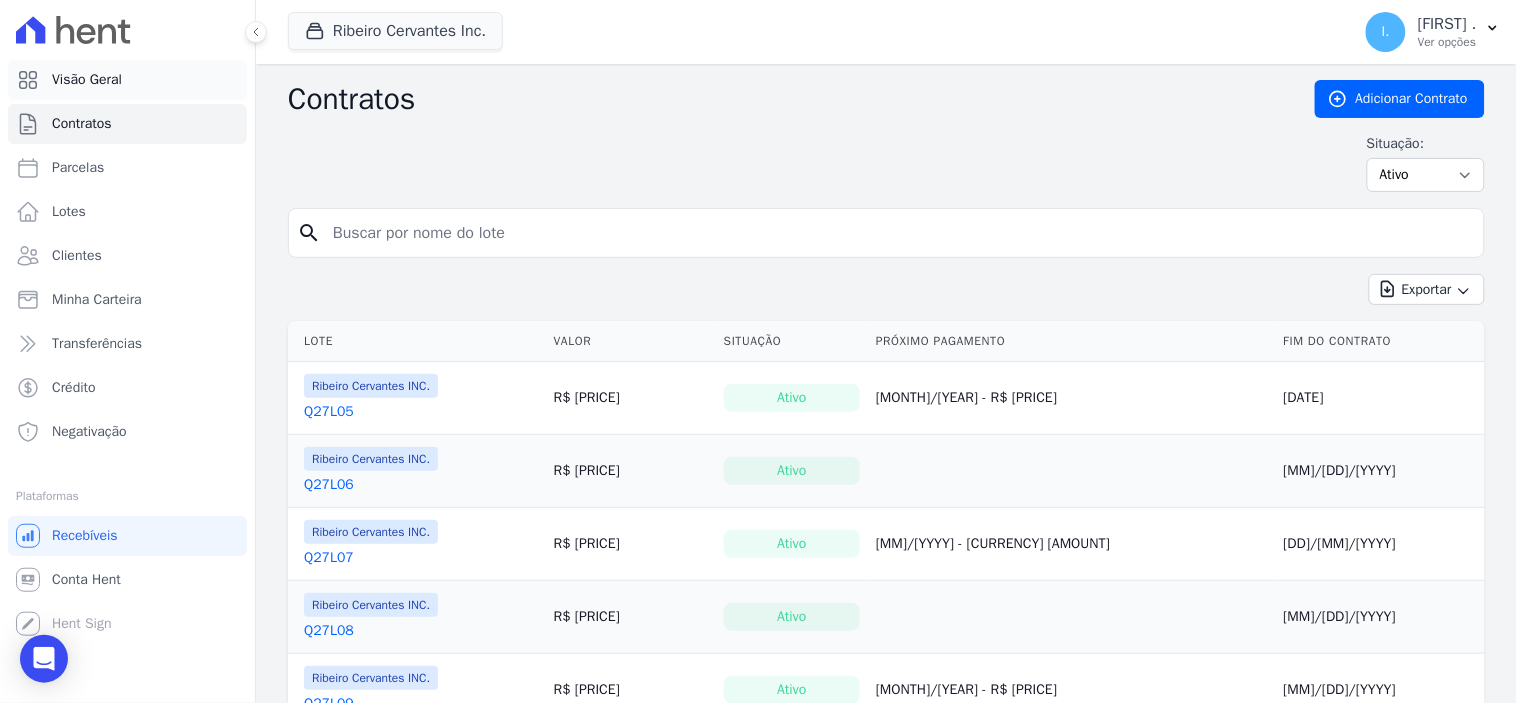 click on "Visão Geral" at bounding box center (127, 80) 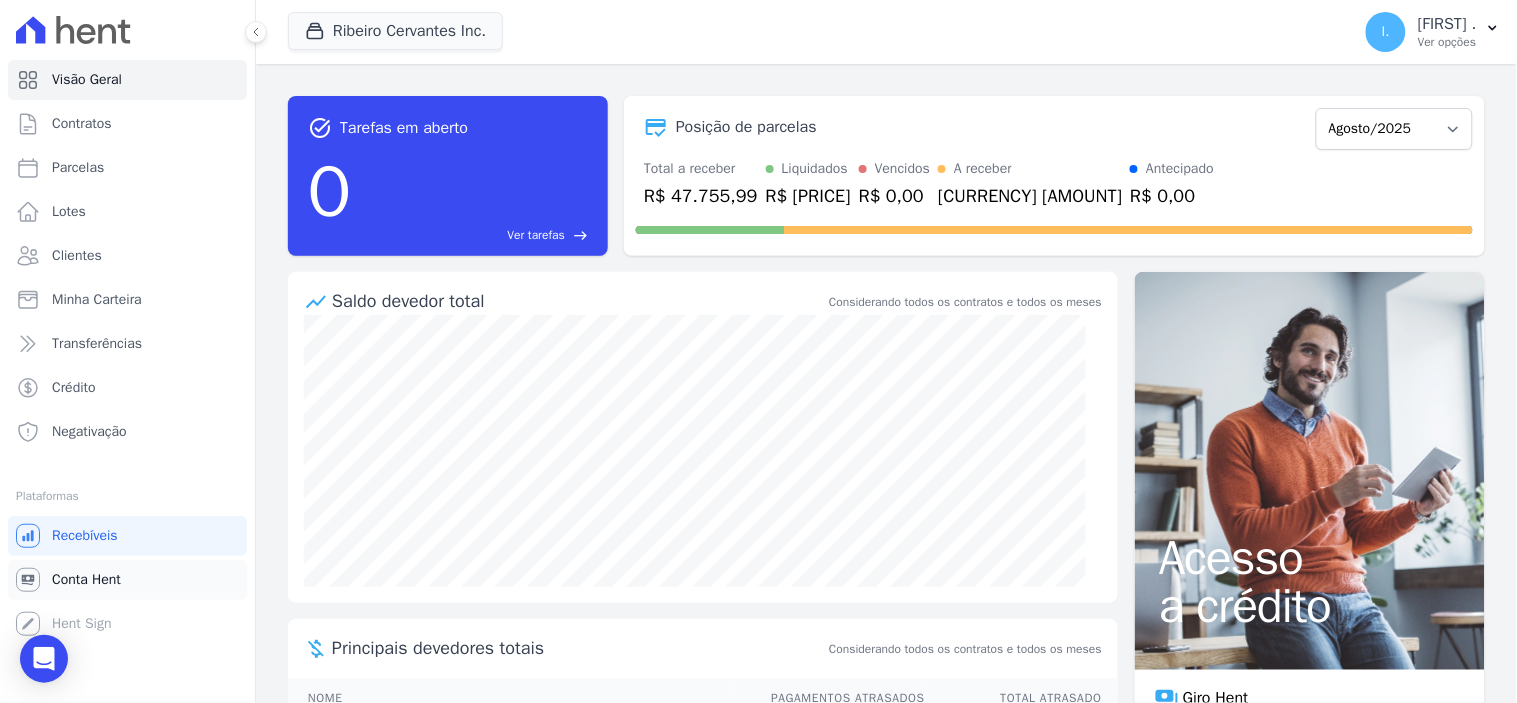 click on "Conta Hent" at bounding box center [86, 580] 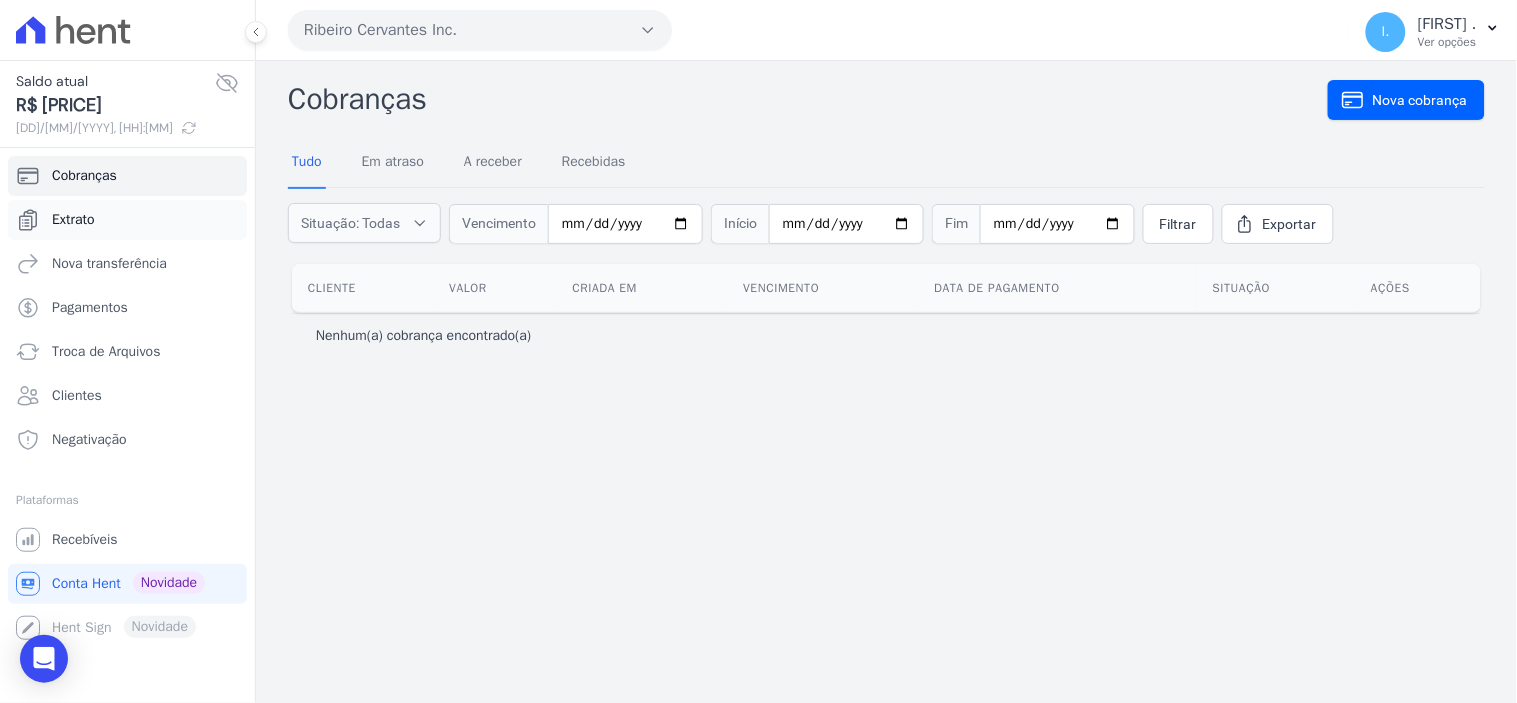 click on "Extrato" at bounding box center [127, 220] 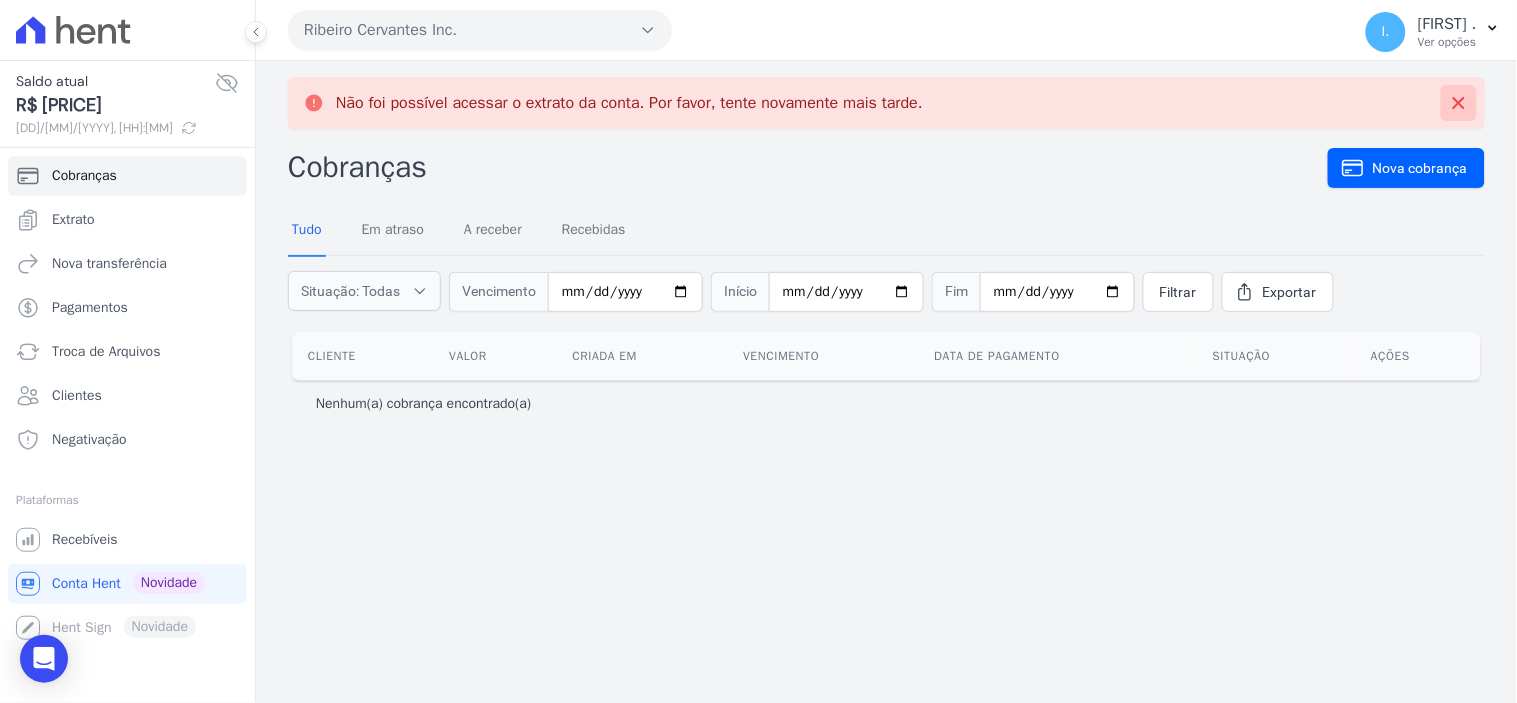 click 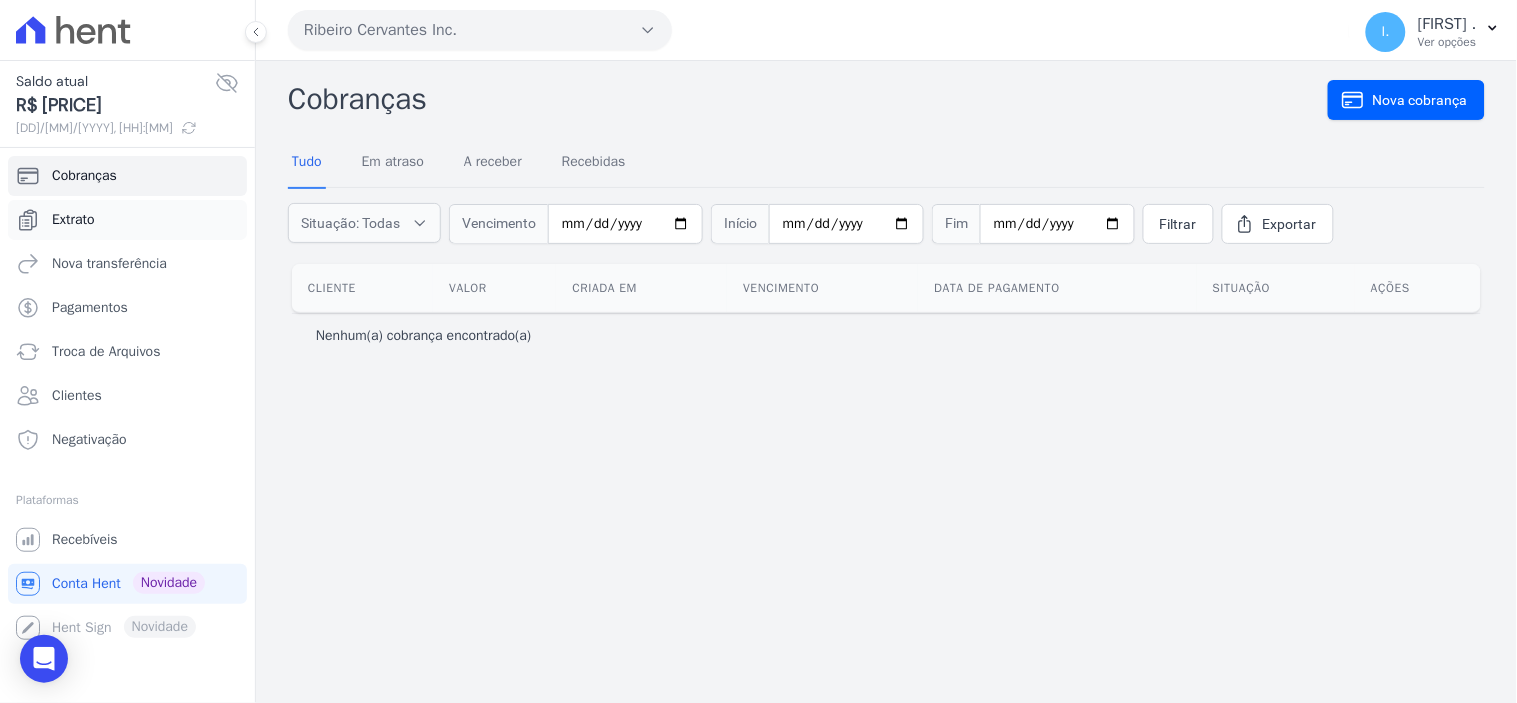 click on "Extrato" at bounding box center [127, 220] 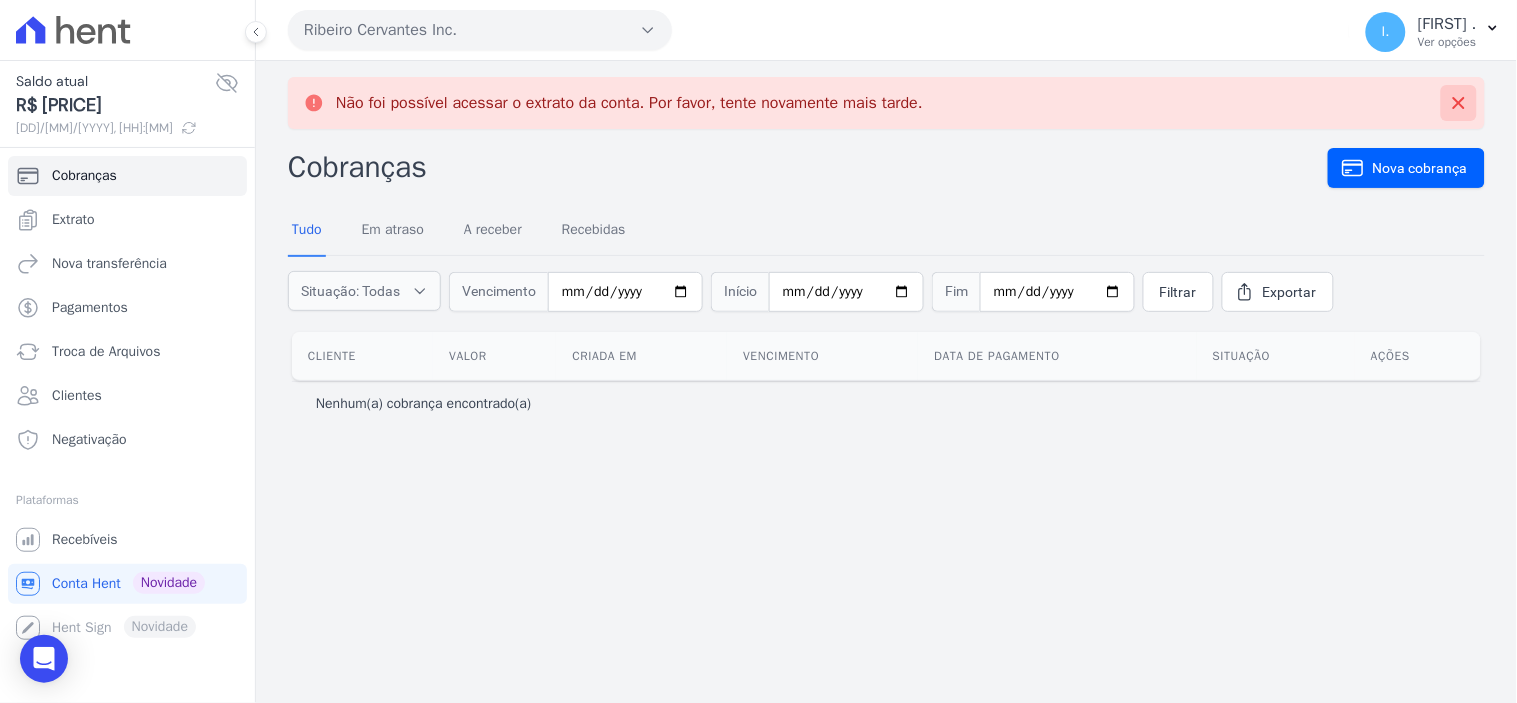 click at bounding box center (1459, 103) 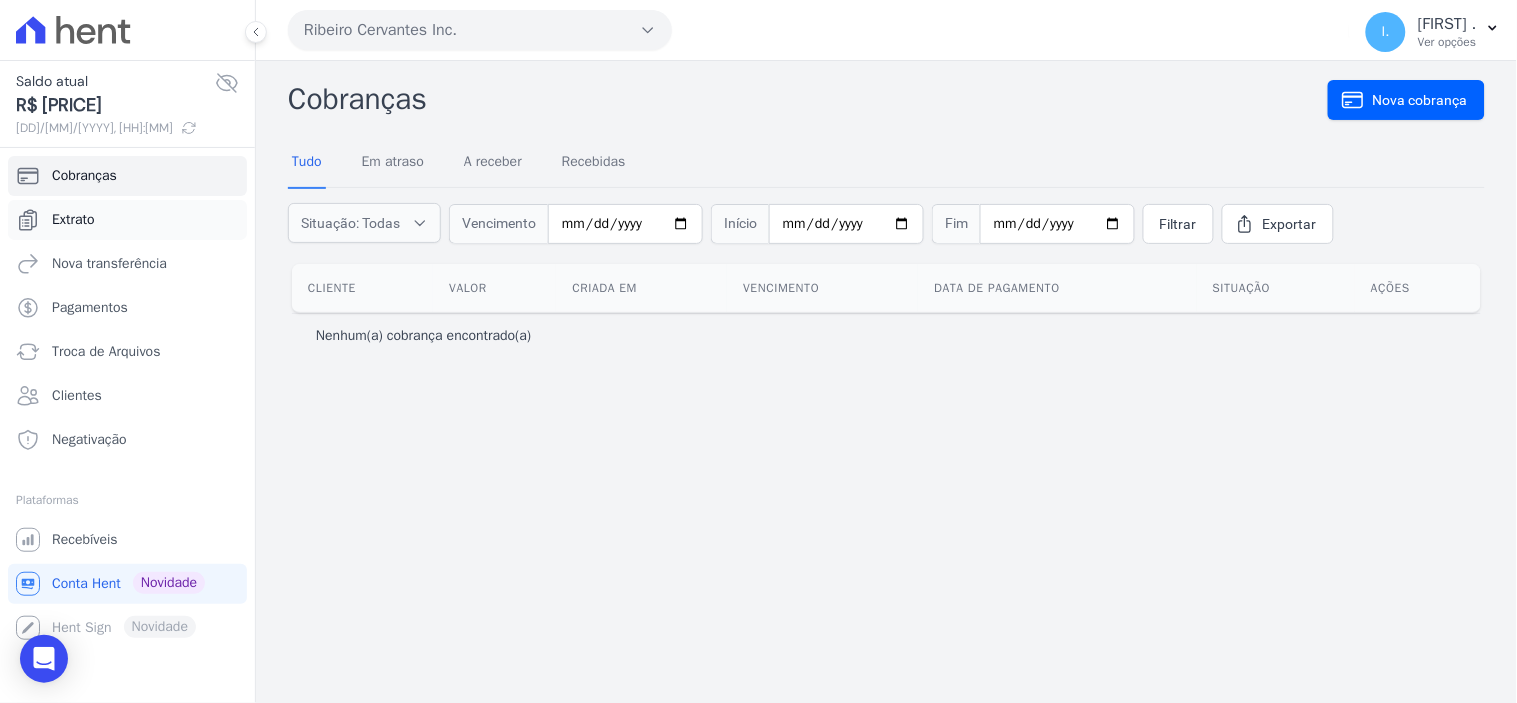 click on "Extrato" at bounding box center [127, 220] 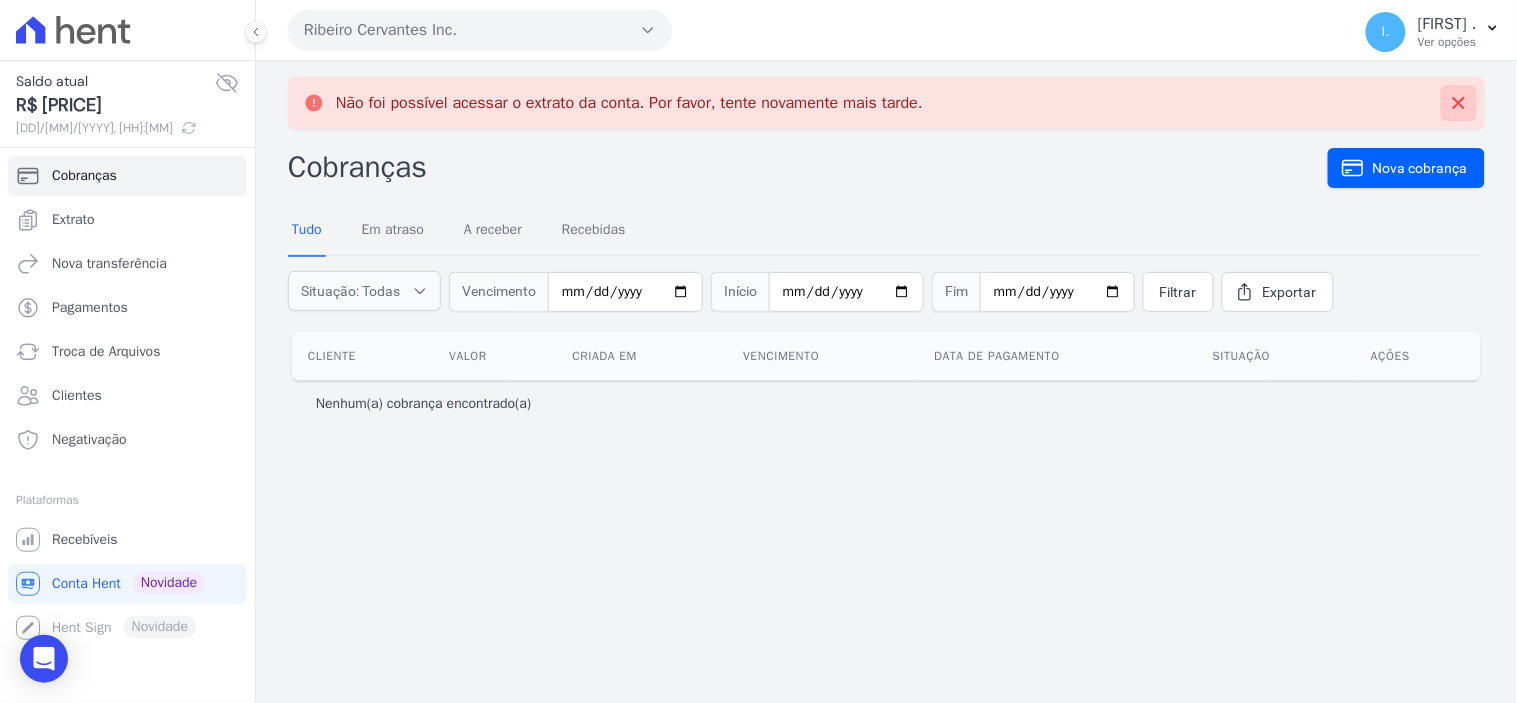 click 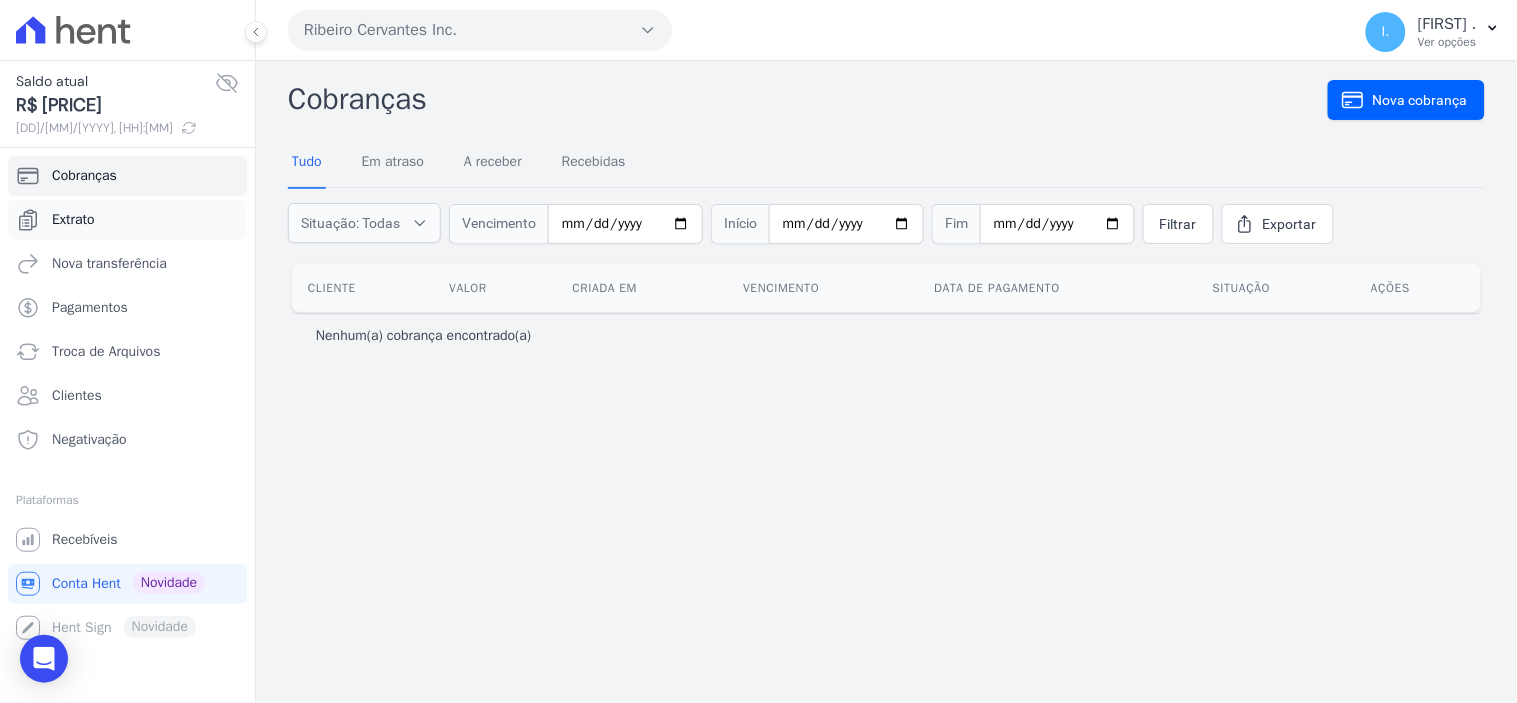click on "Extrato" at bounding box center [73, 220] 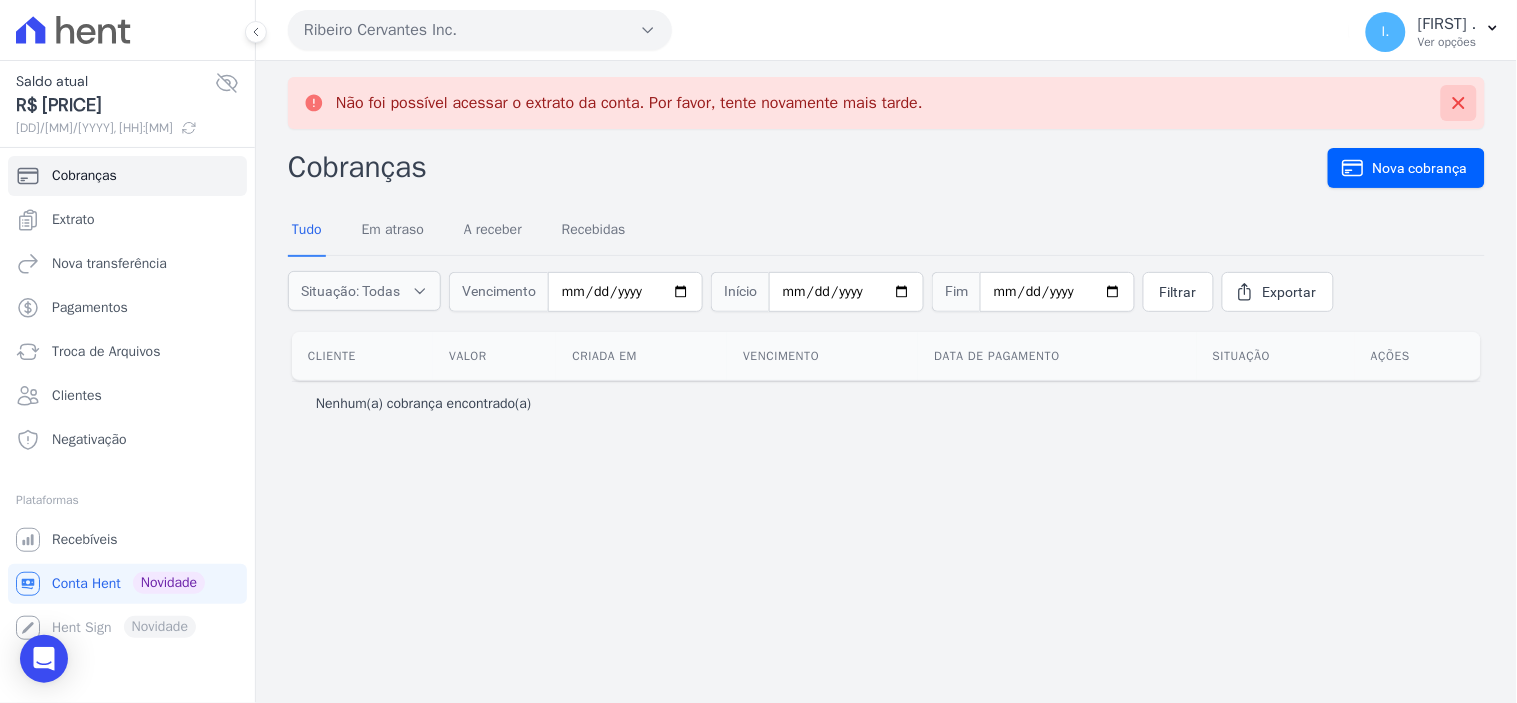click 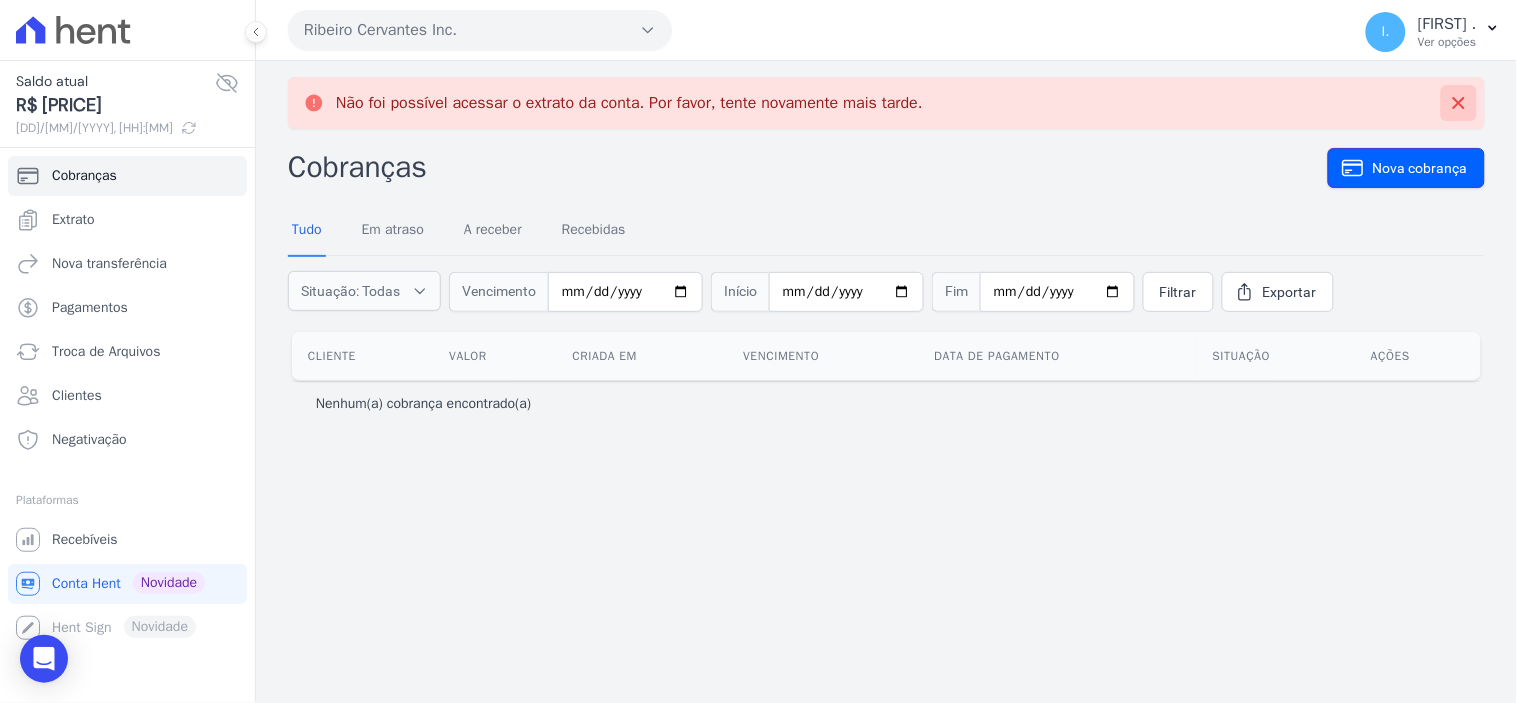 click on "Nova cobrança" at bounding box center [1420, 168] 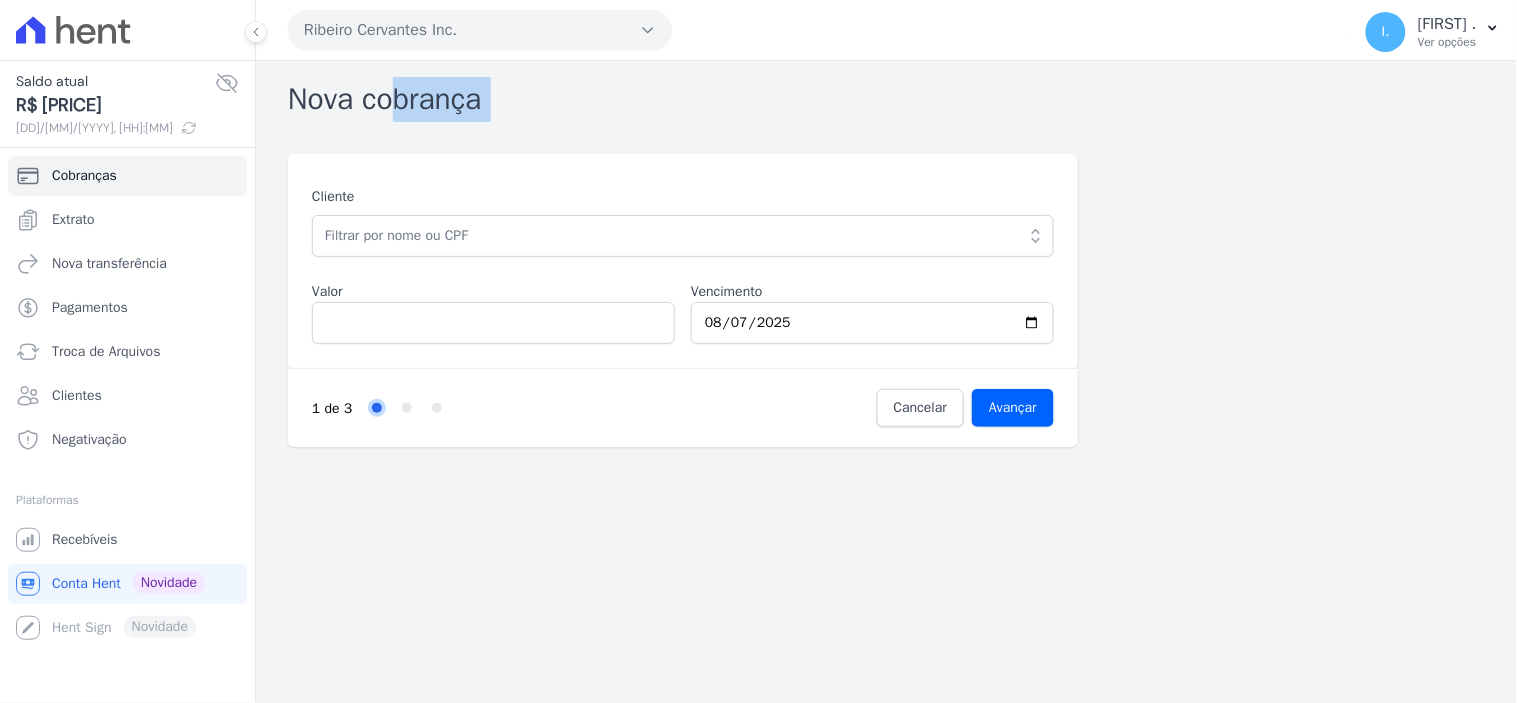 click on "Nova cobrança" at bounding box center [886, 99] 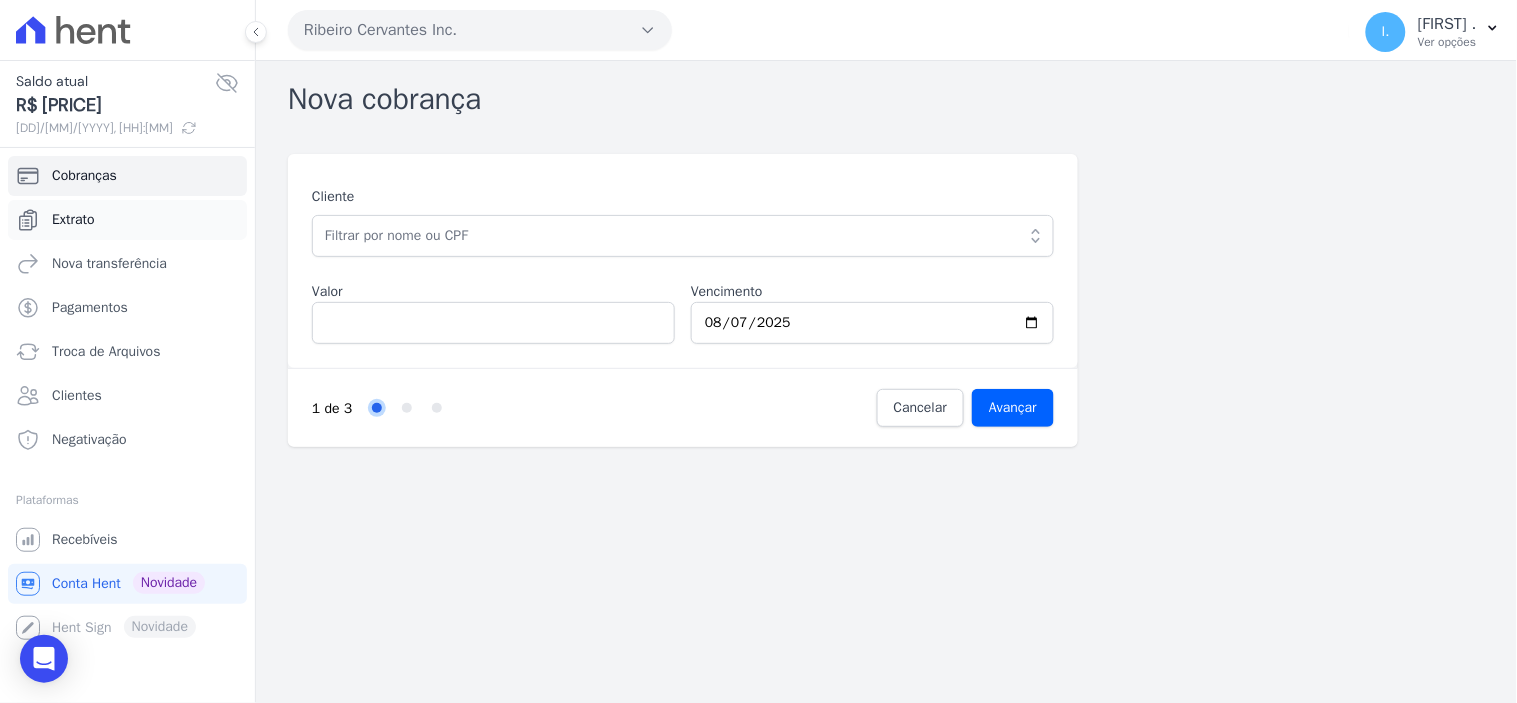 click on "Extrato" at bounding box center (73, 220) 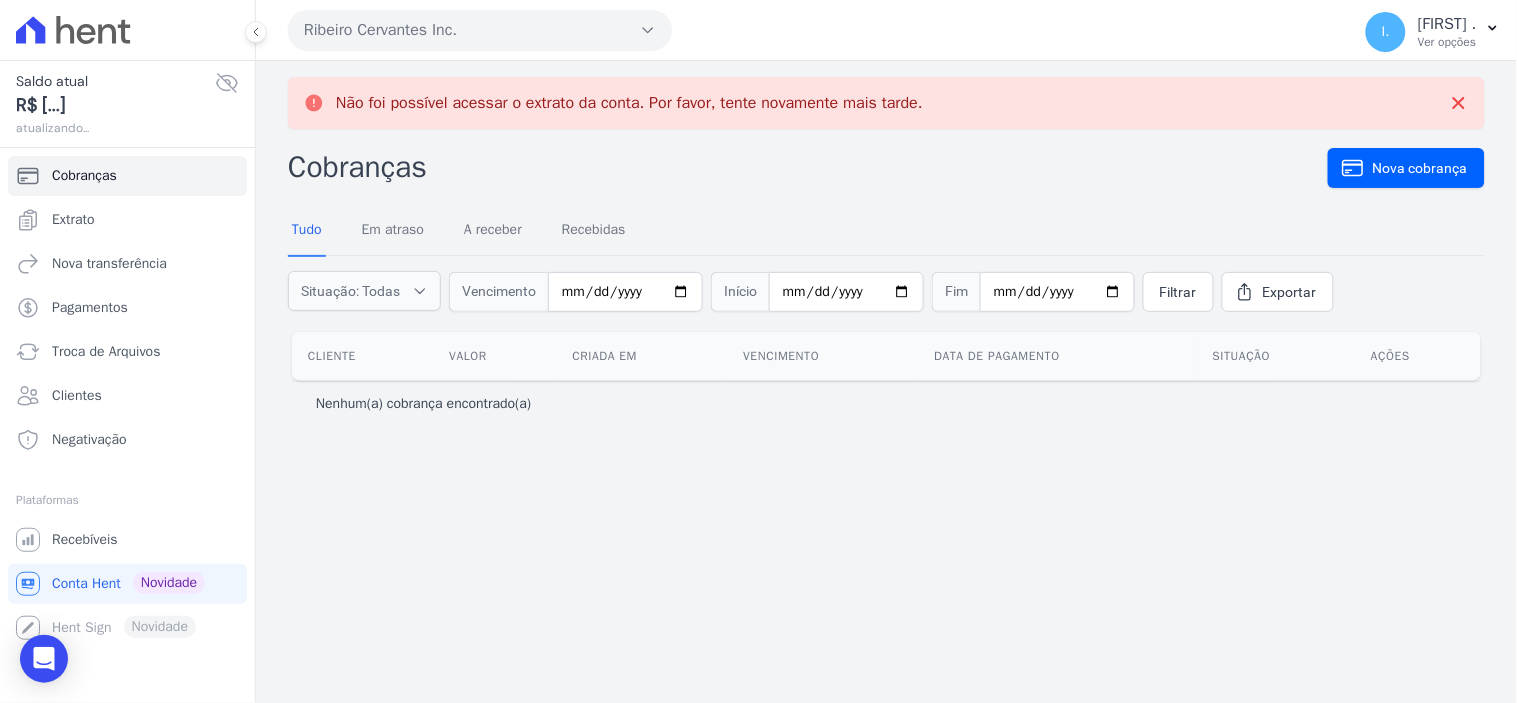 click 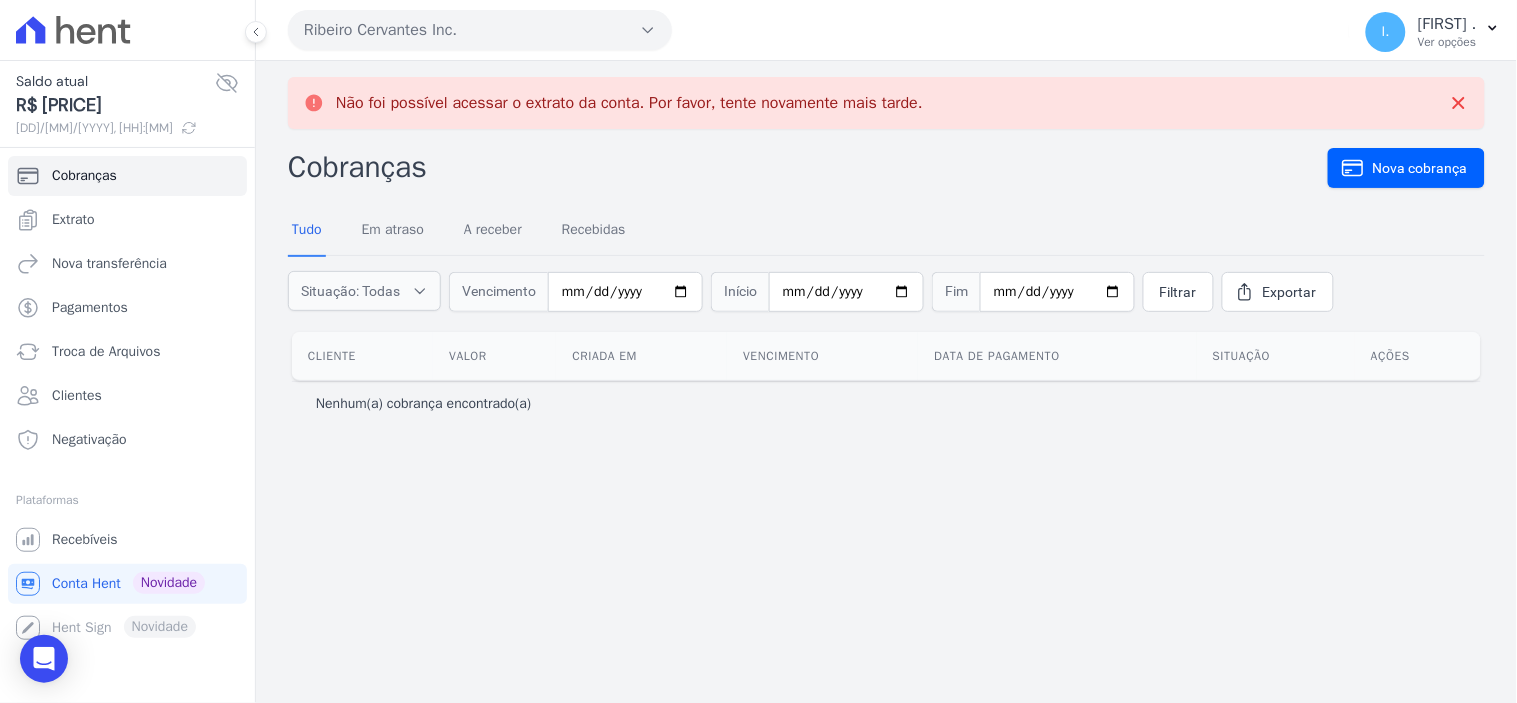 drag, startPoint x: 592, startPoint y: 105, endPoint x: 631, endPoint y: 105, distance: 39 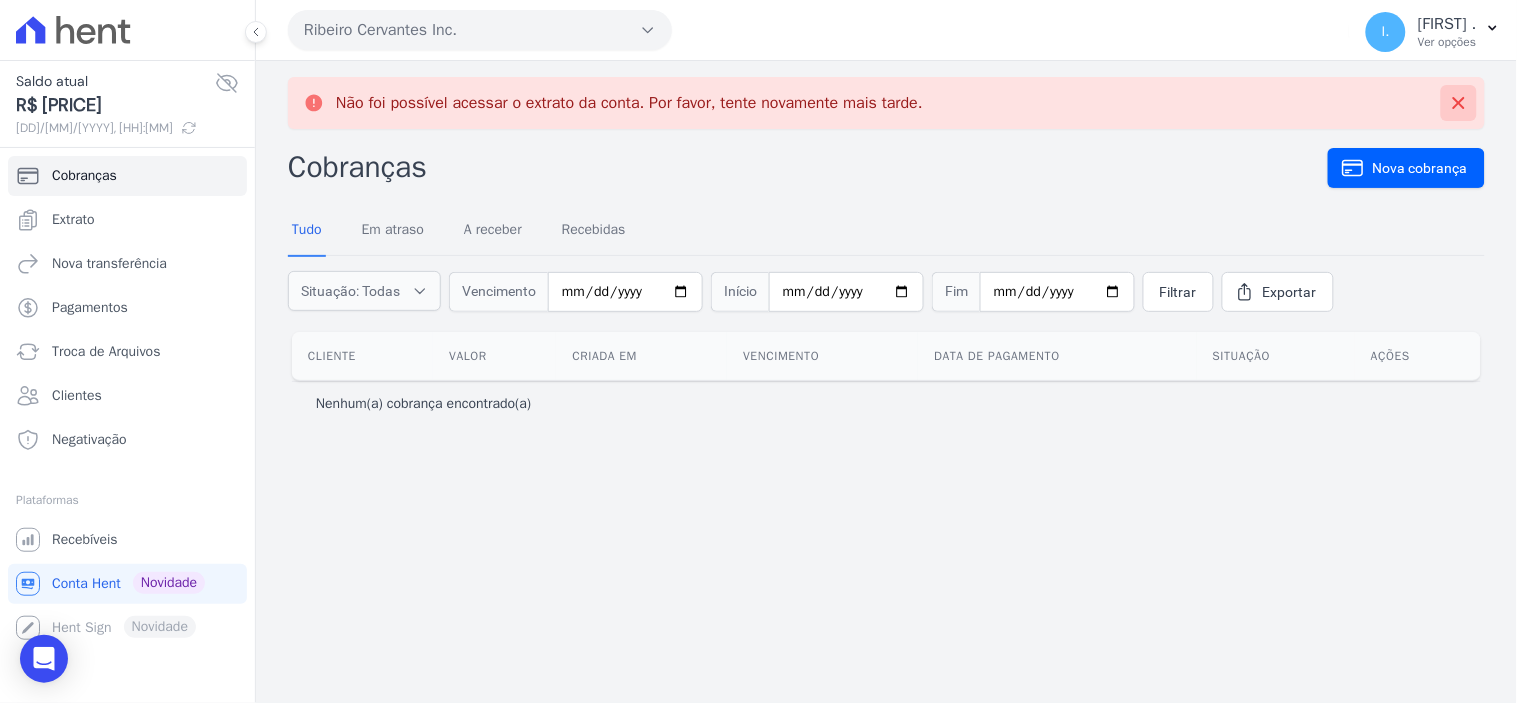 click 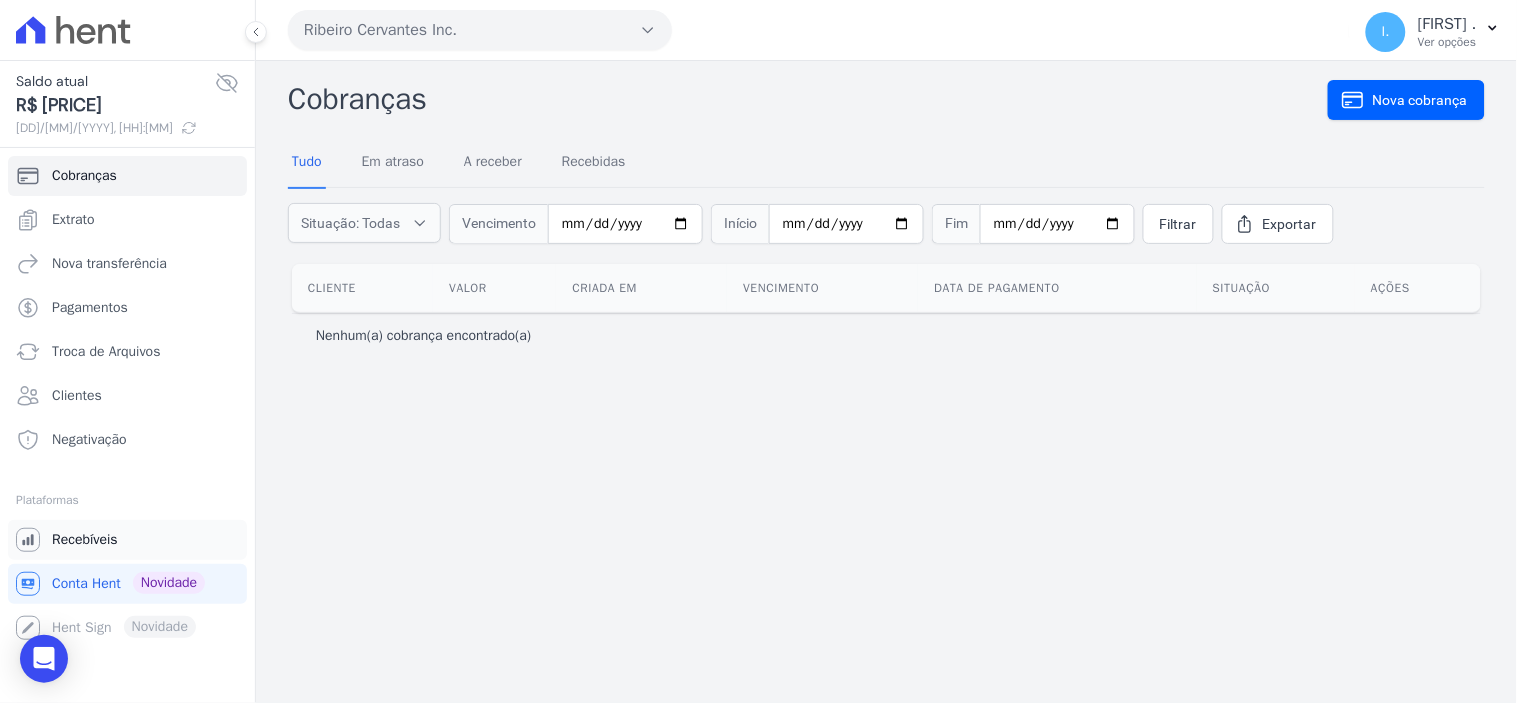 click on "Recebíveis" at bounding box center [85, 540] 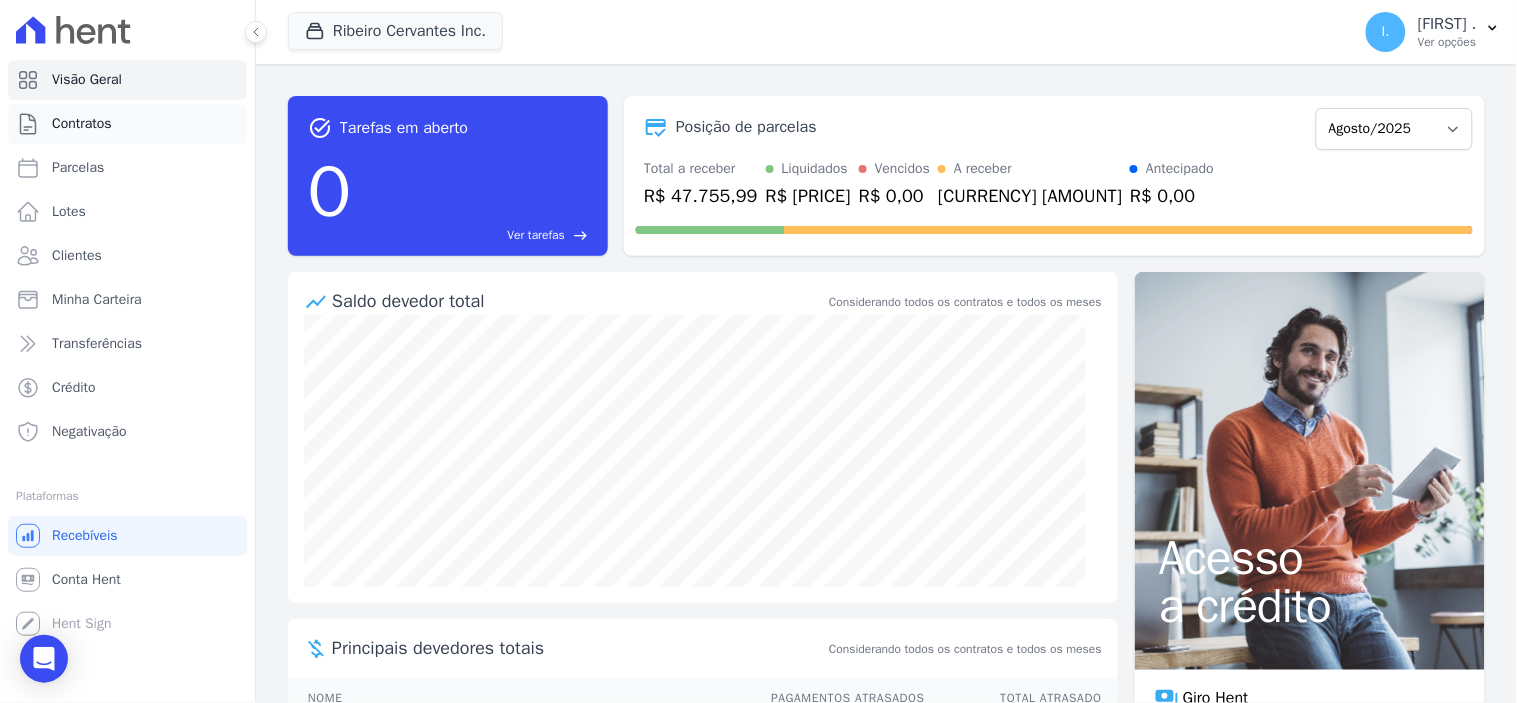 click on "Contratos" at bounding box center [82, 124] 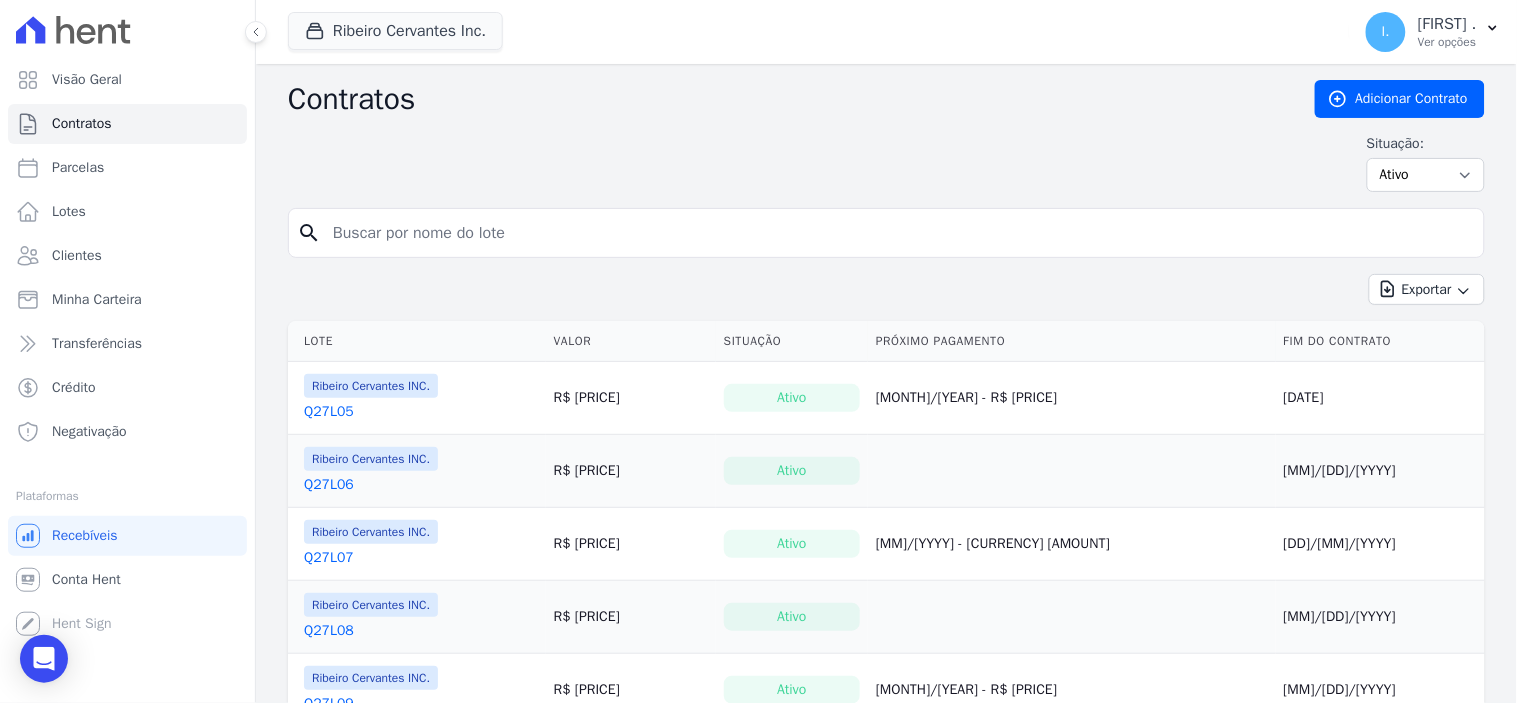 click at bounding box center [898, 233] 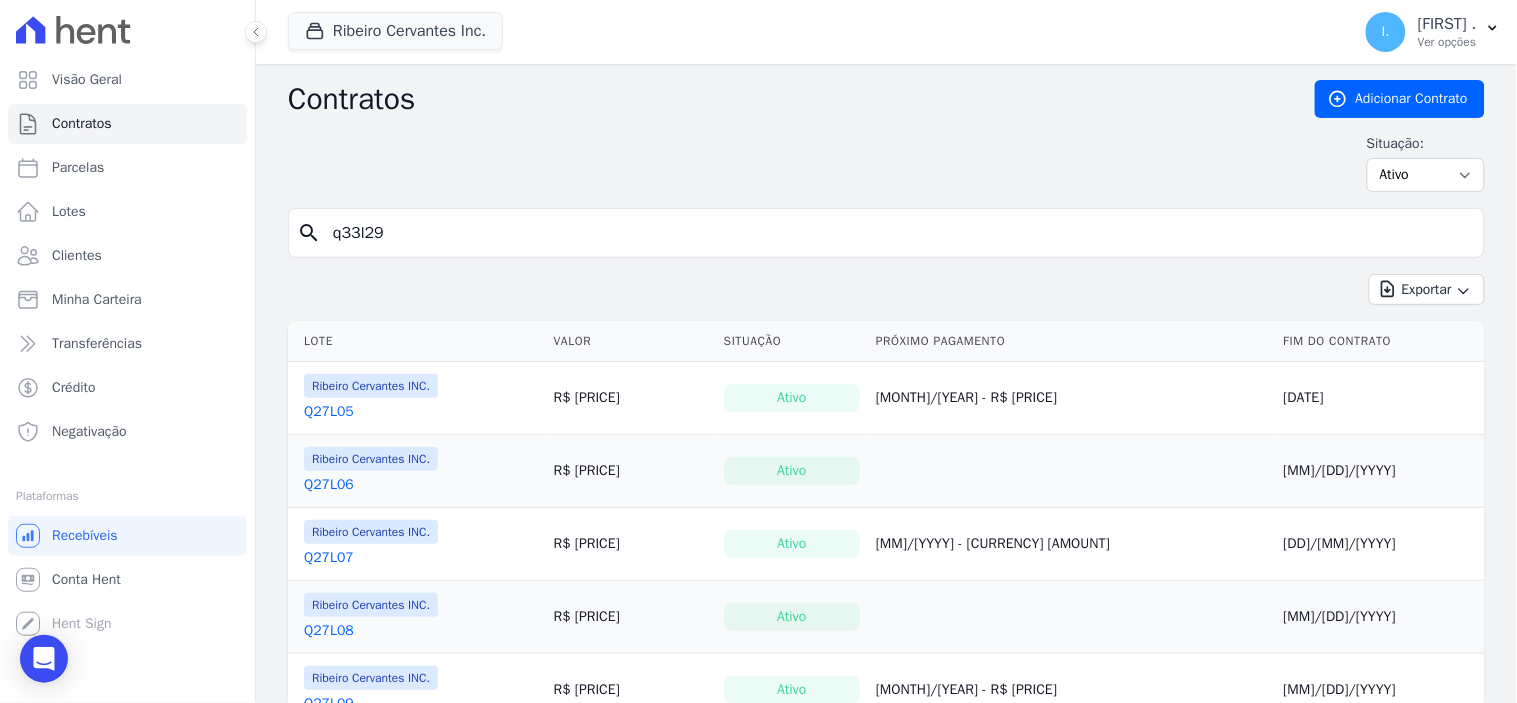 type on "q33l29" 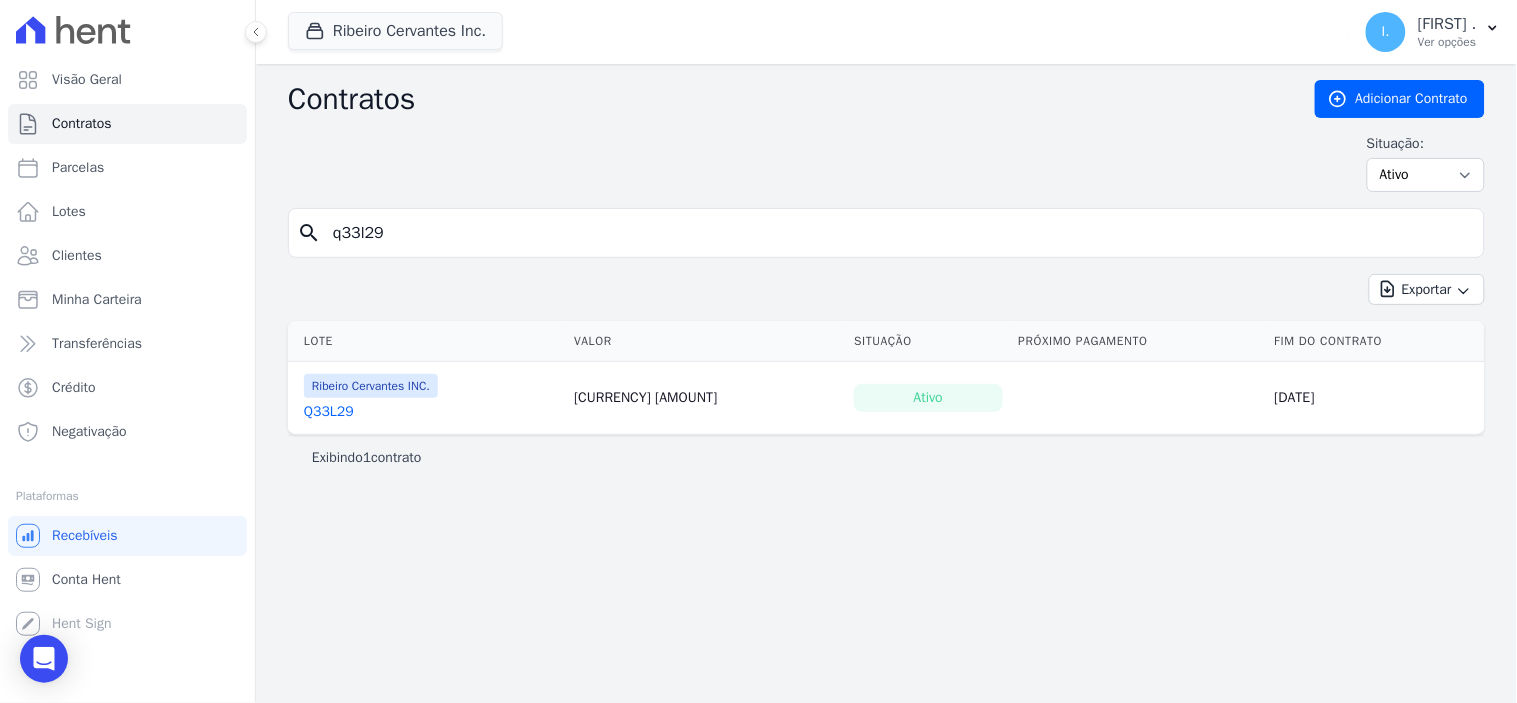 click on "Q33L29" at bounding box center (329, 412) 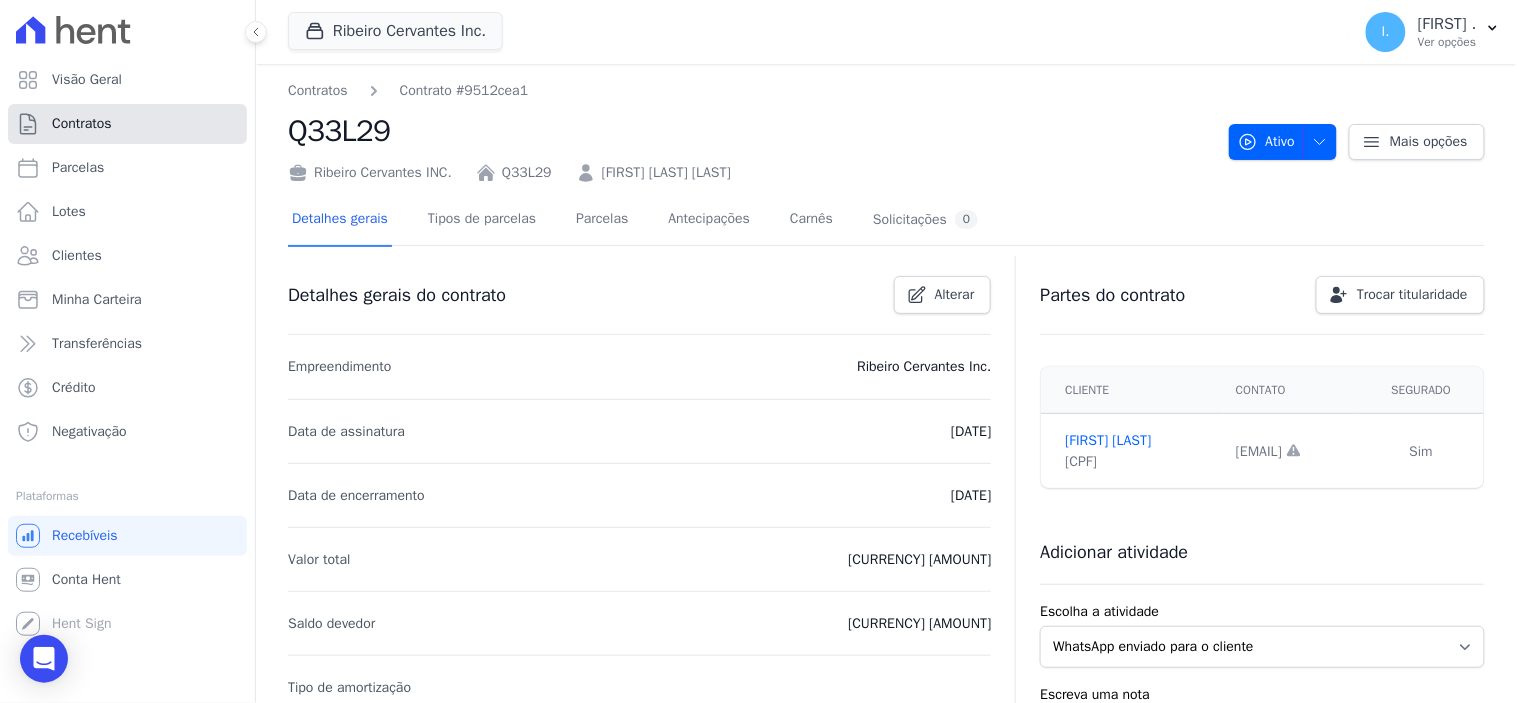 click on "Contratos" at bounding box center (127, 124) 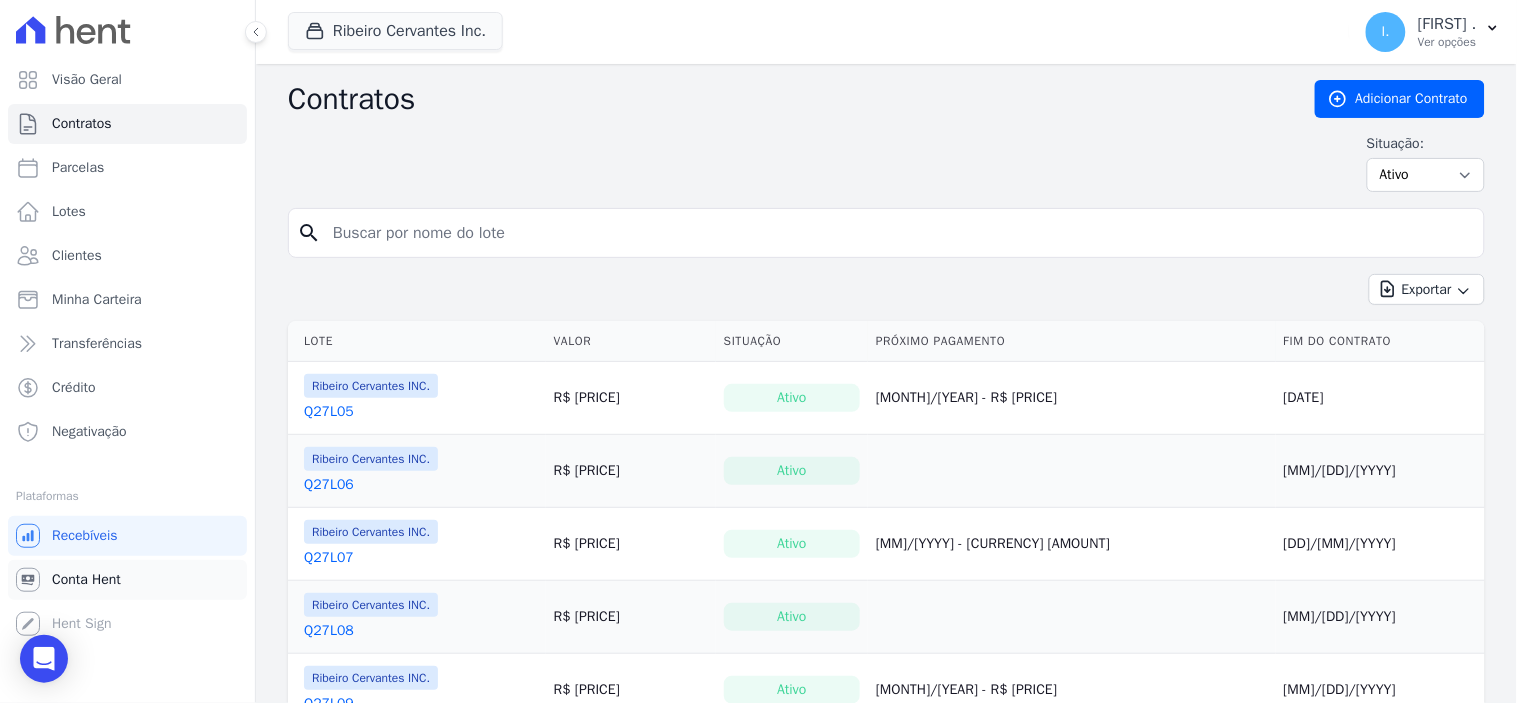 click on "Conta Hent" at bounding box center [86, 580] 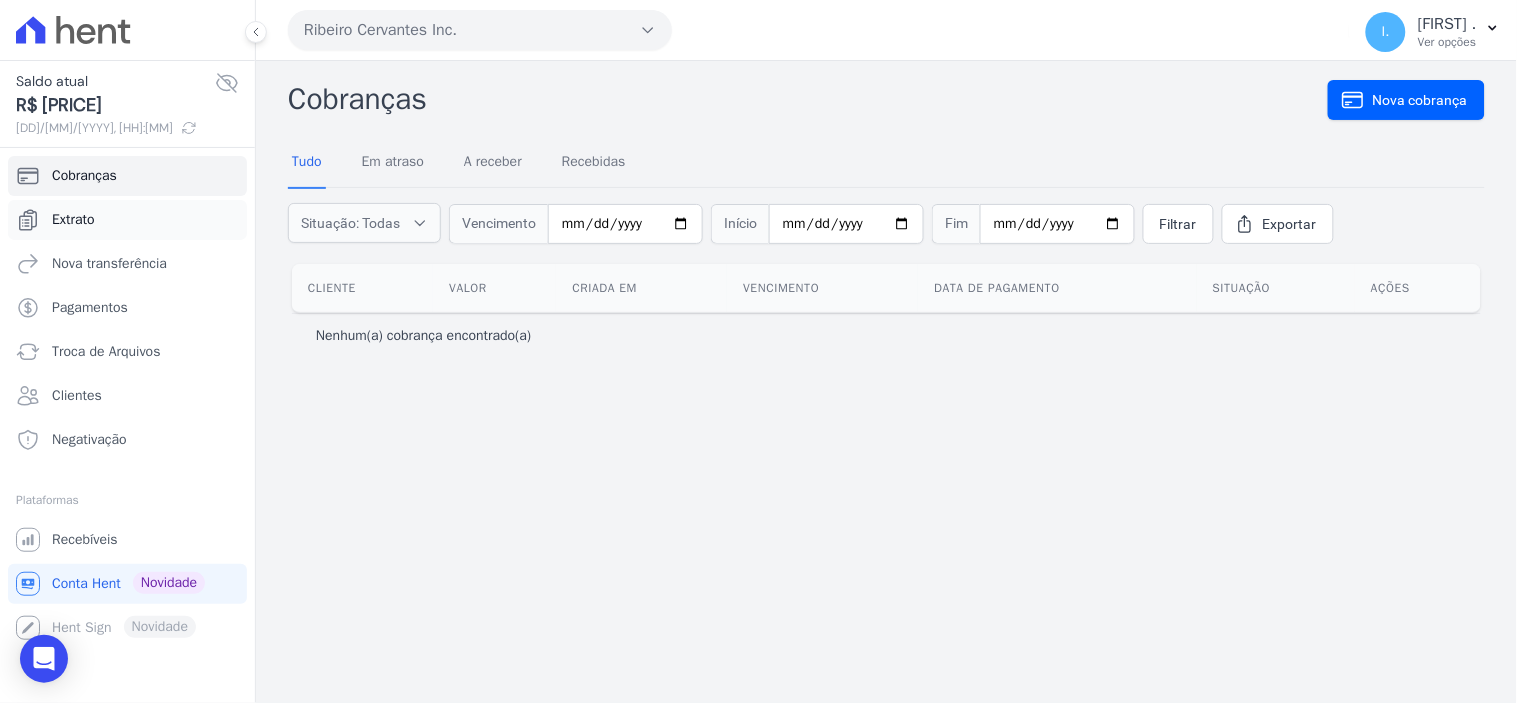 click on "Extrato" at bounding box center (127, 220) 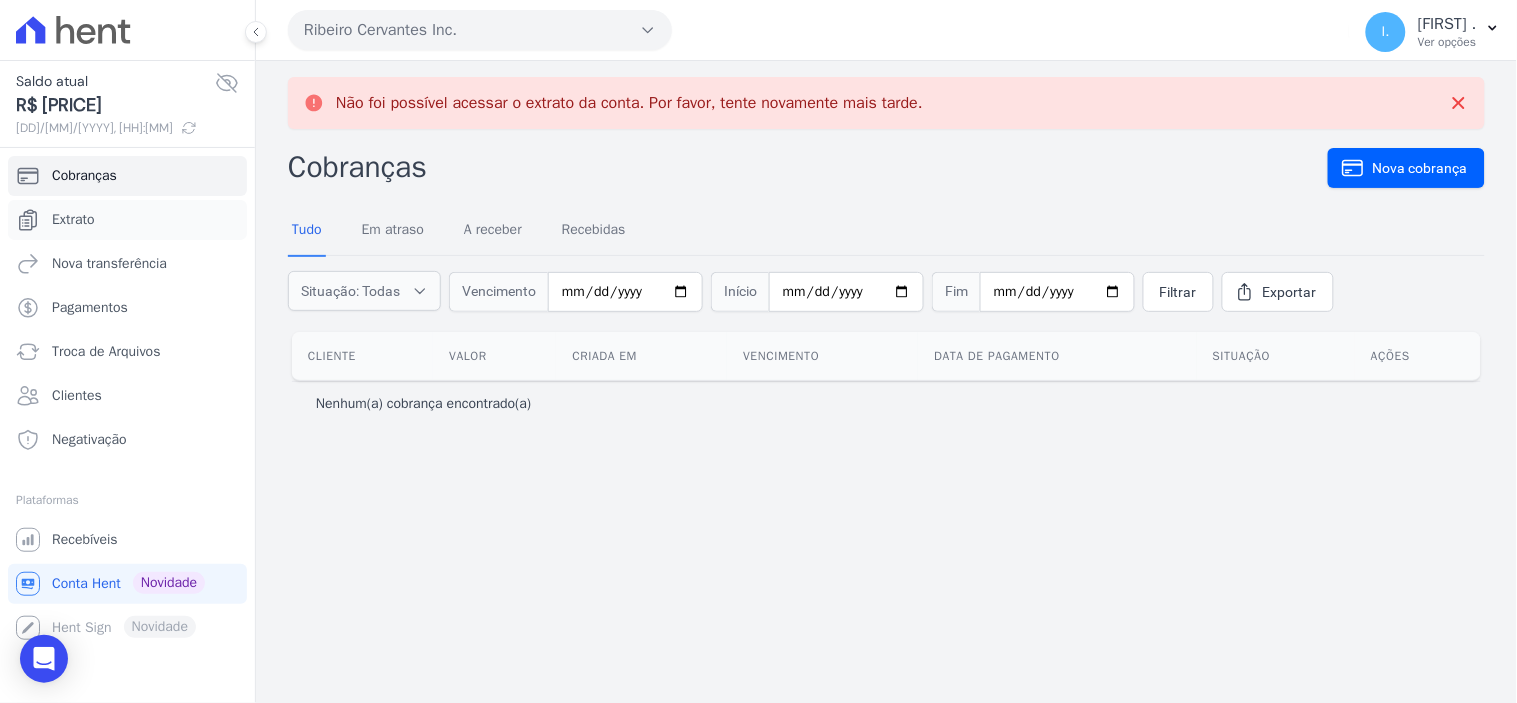 click on "Extrato" at bounding box center (127, 220) 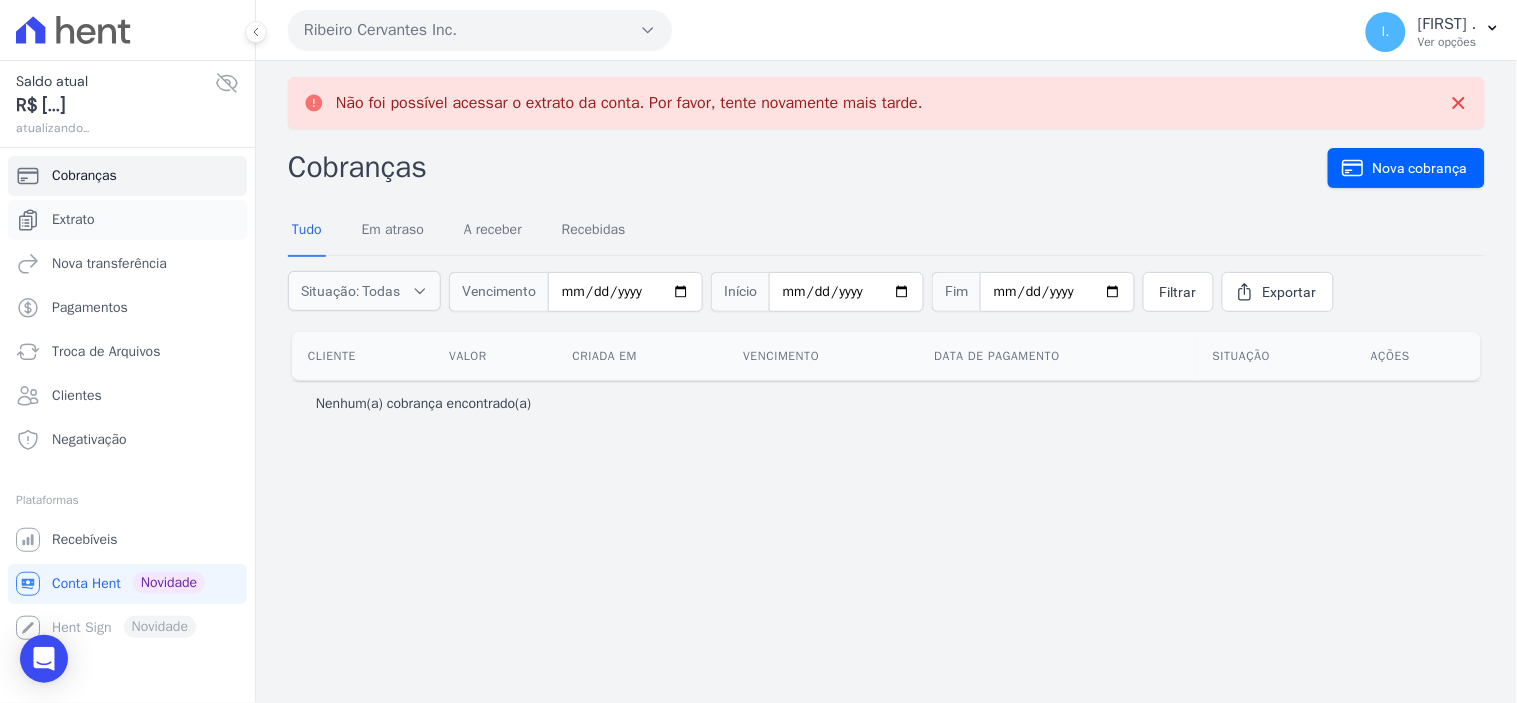 click on "Extrato" at bounding box center (127, 220) 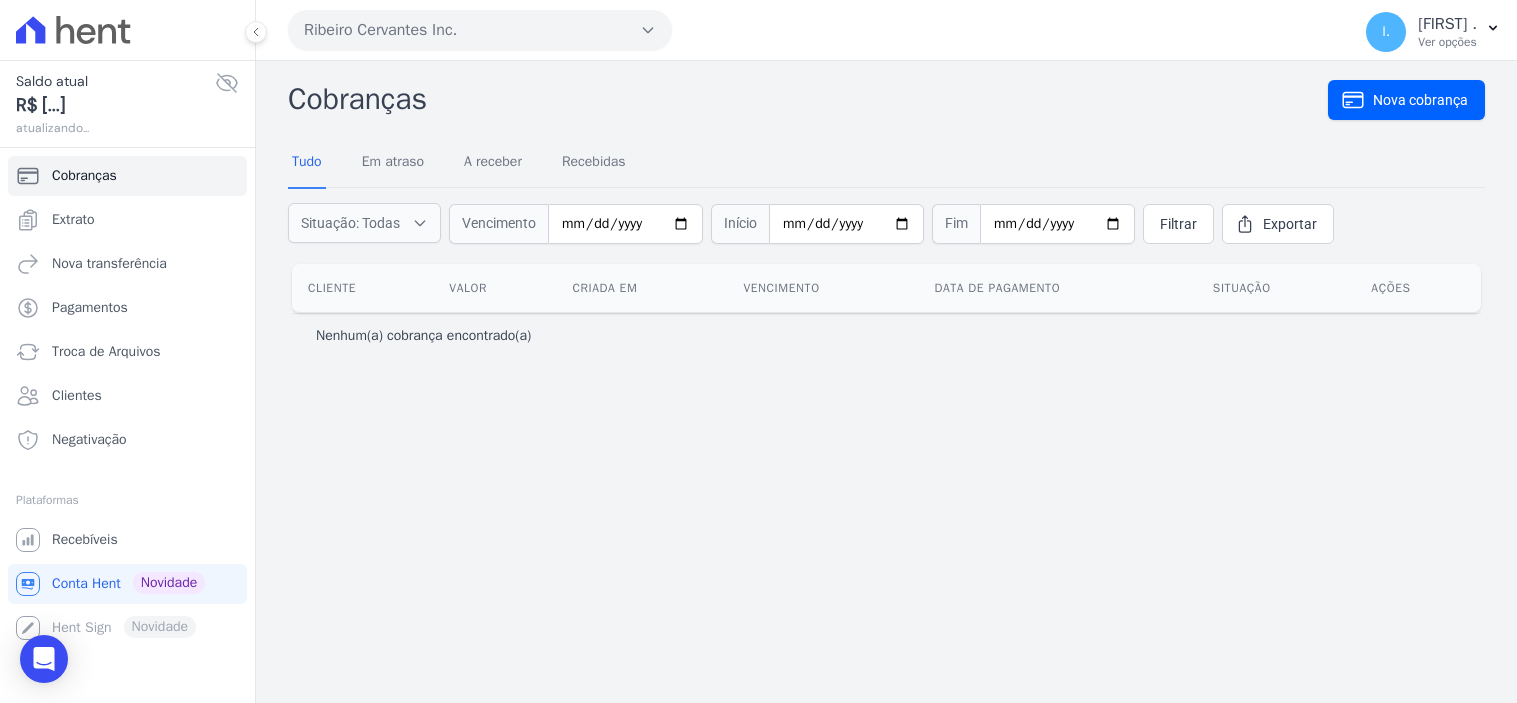 scroll, scrollTop: 0, scrollLeft: 0, axis: both 